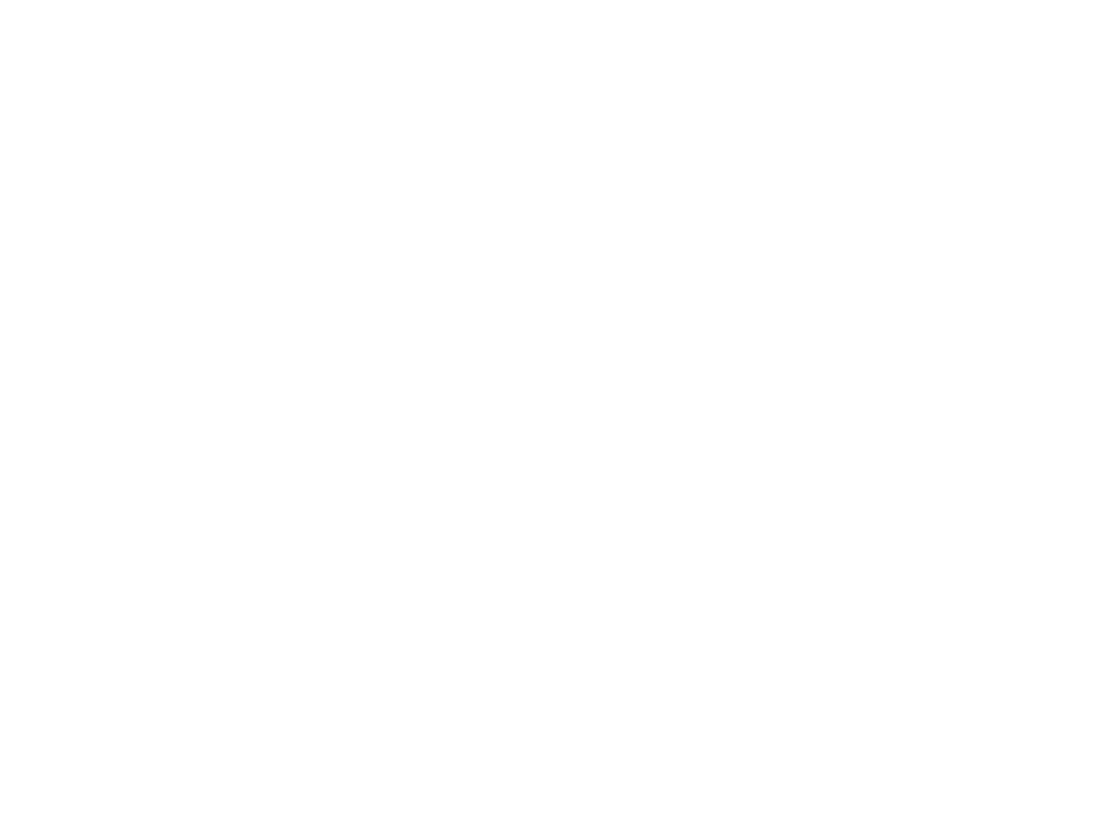 scroll, scrollTop: 0, scrollLeft: 0, axis: both 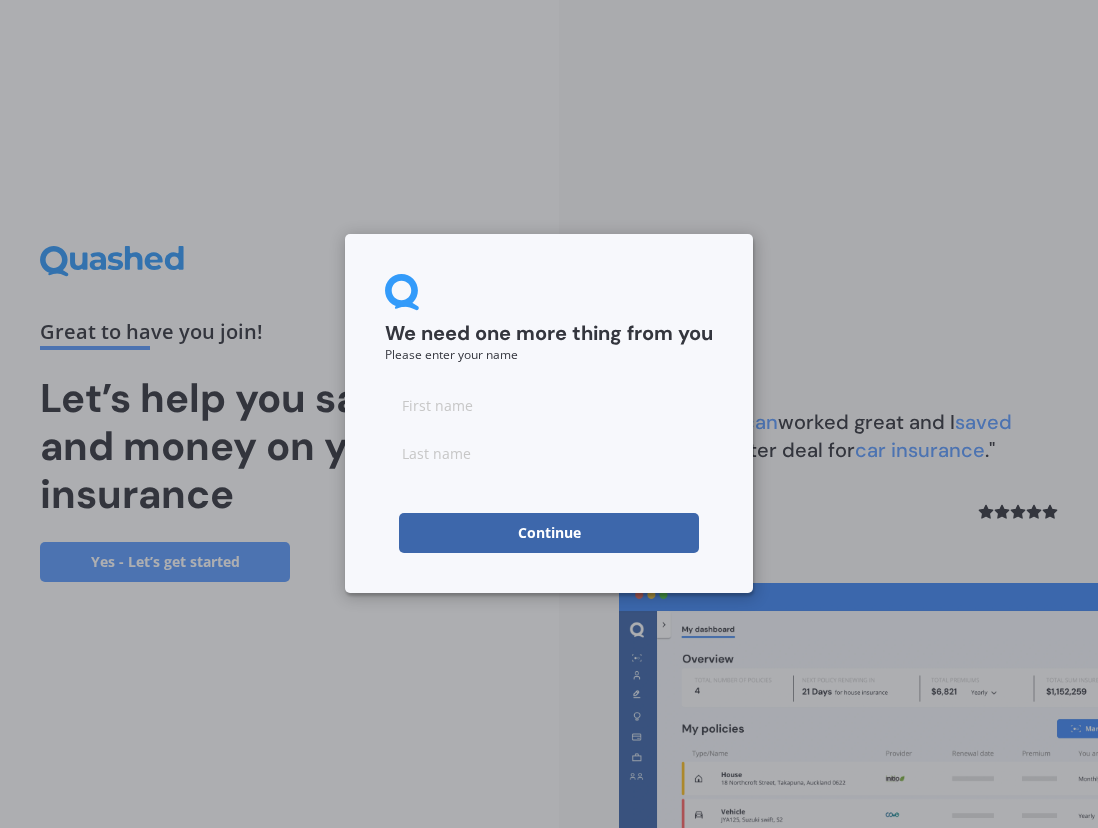 click at bounding box center (549, 405) 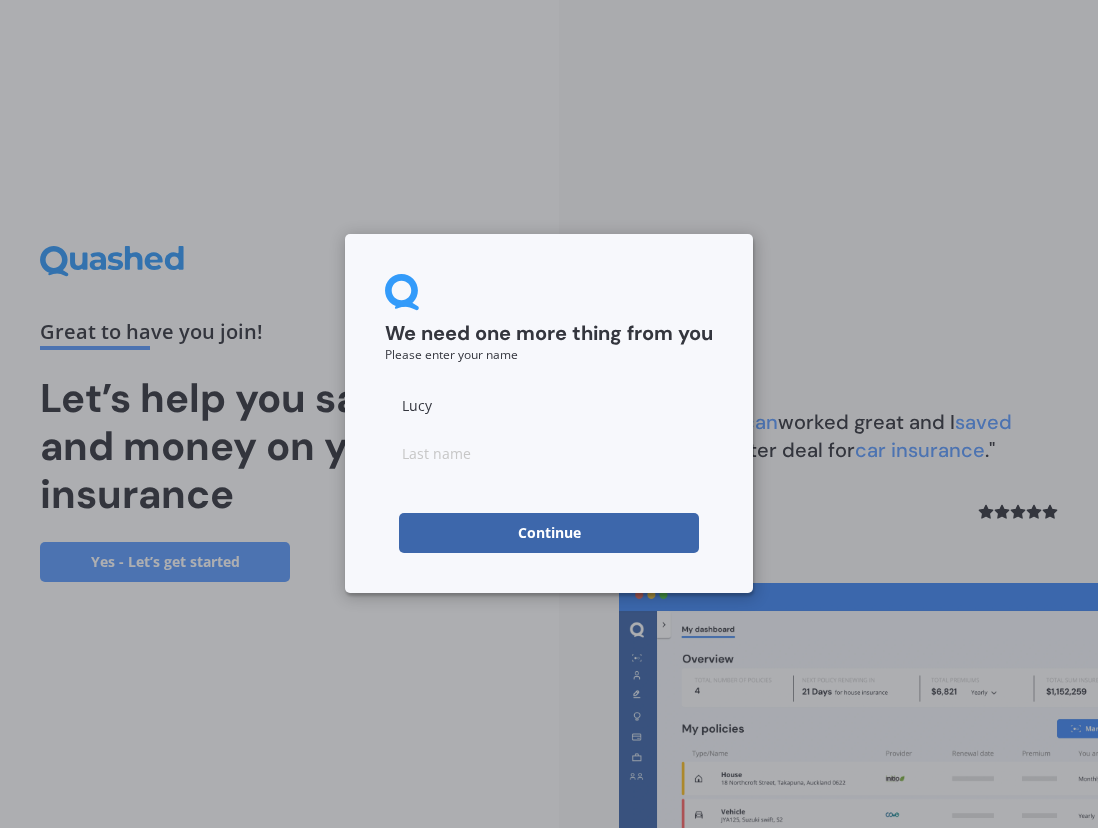 type on "Lucy" 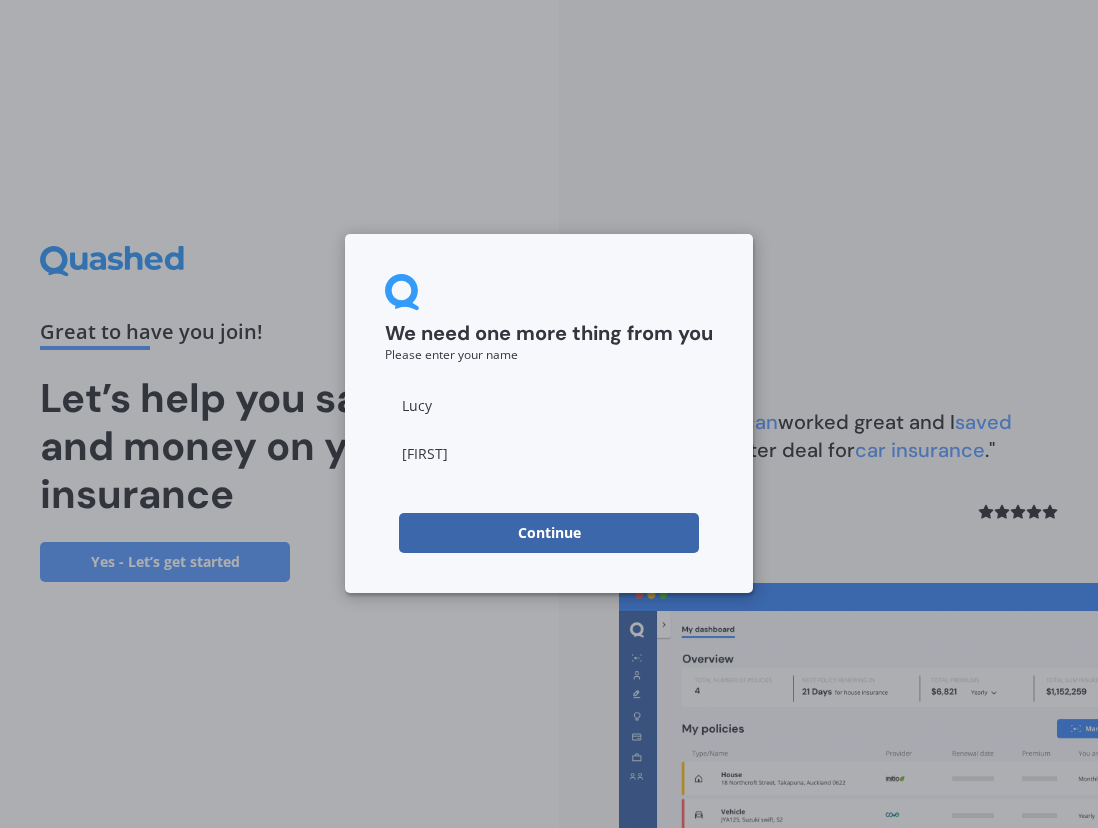 click on "Continue" at bounding box center (549, 533) 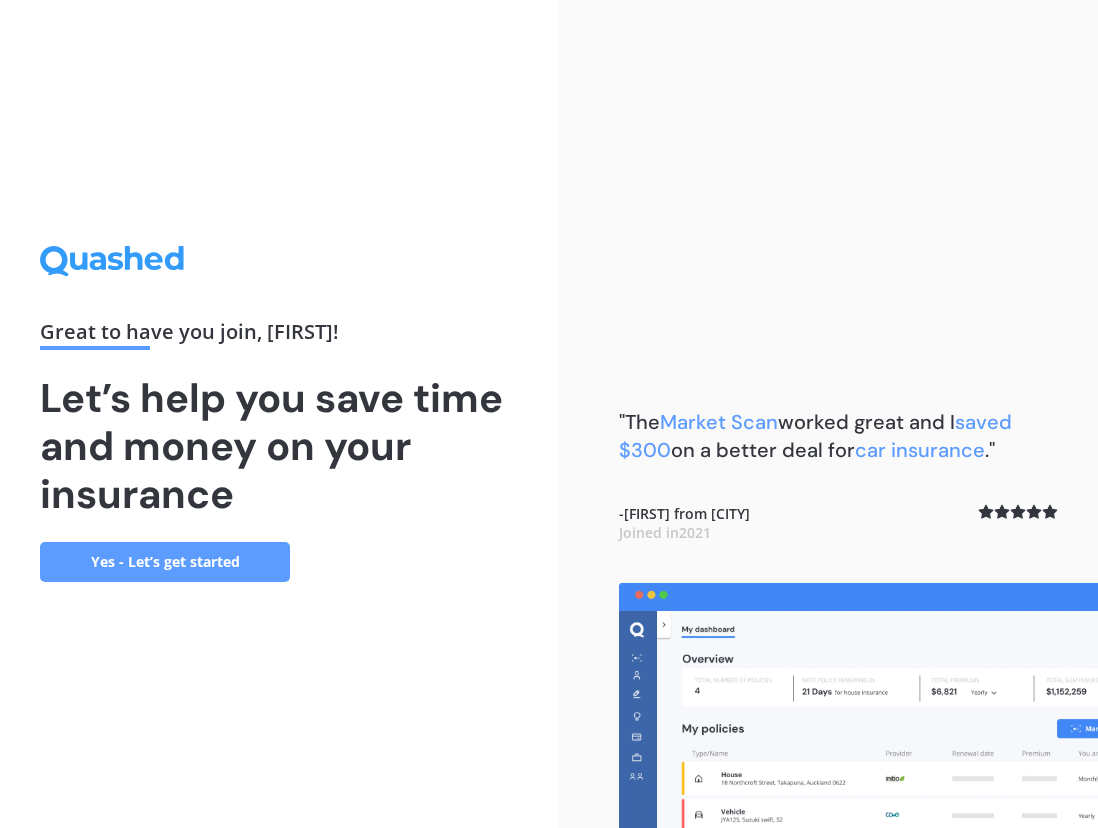 click on "Yes - Let’s get started" at bounding box center [165, 562] 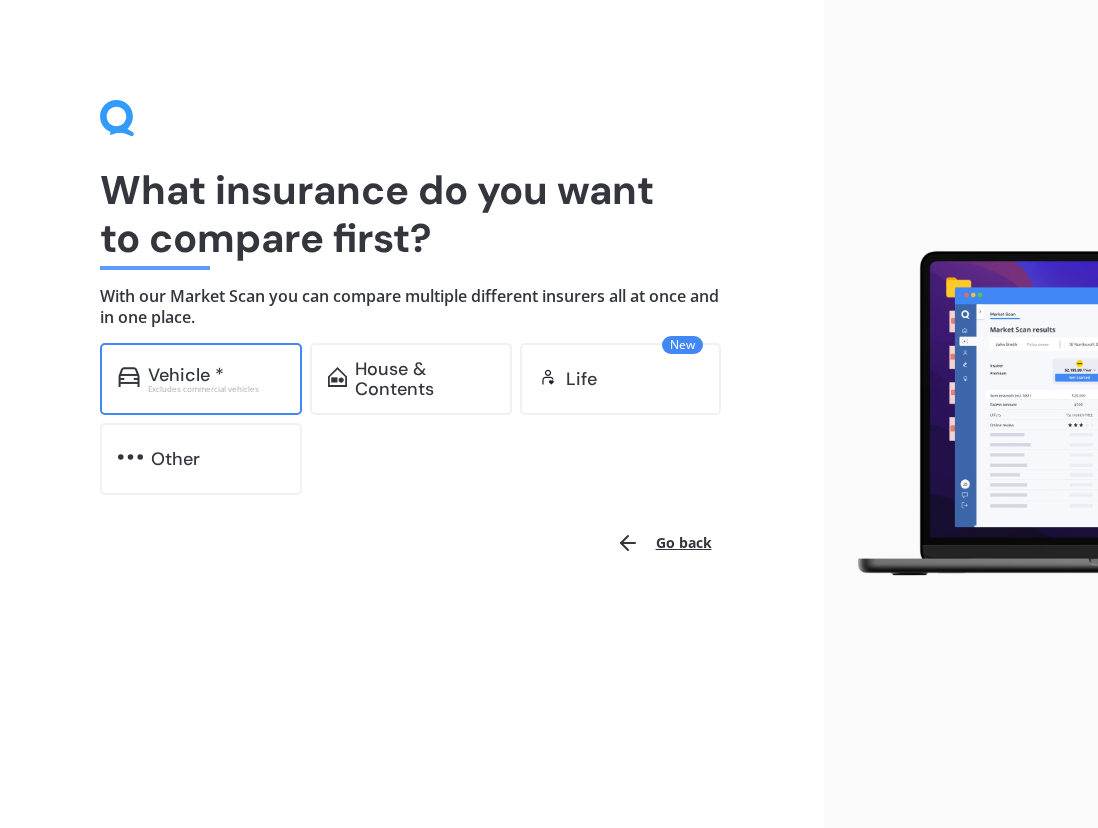 click on "Vehicle *" at bounding box center [216, 375] 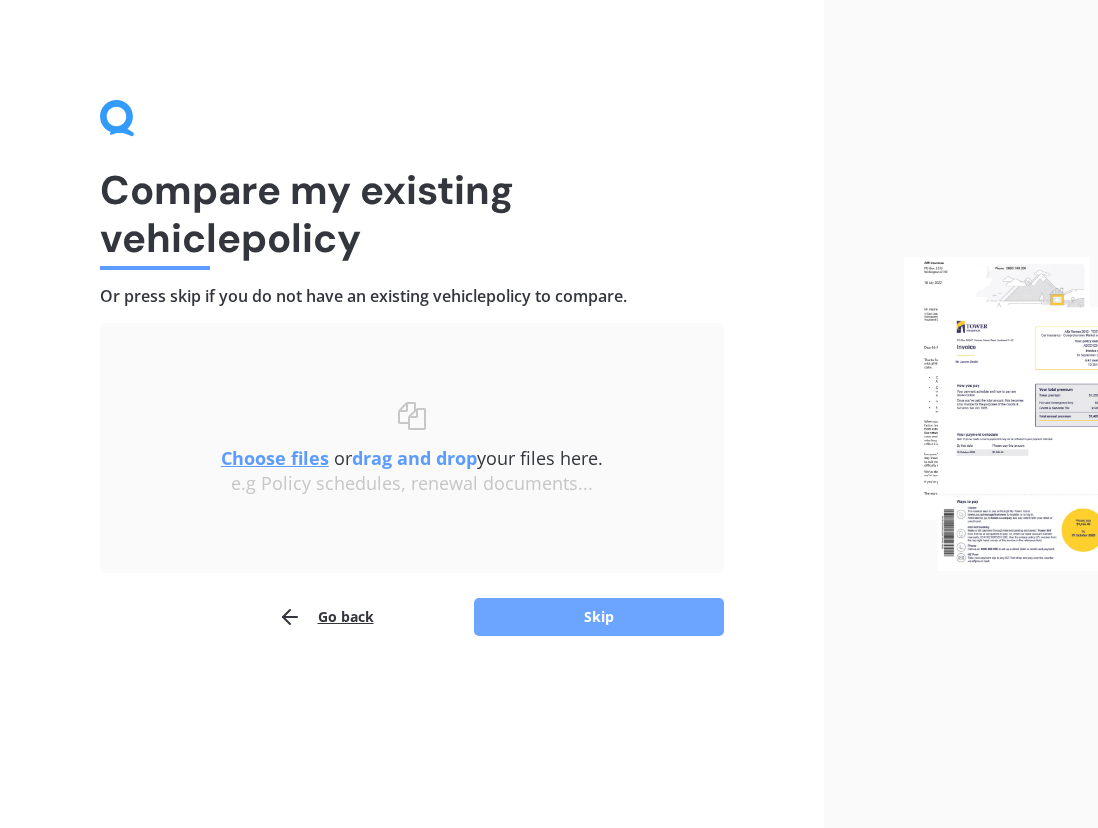 click on "Skip" at bounding box center (599, 617) 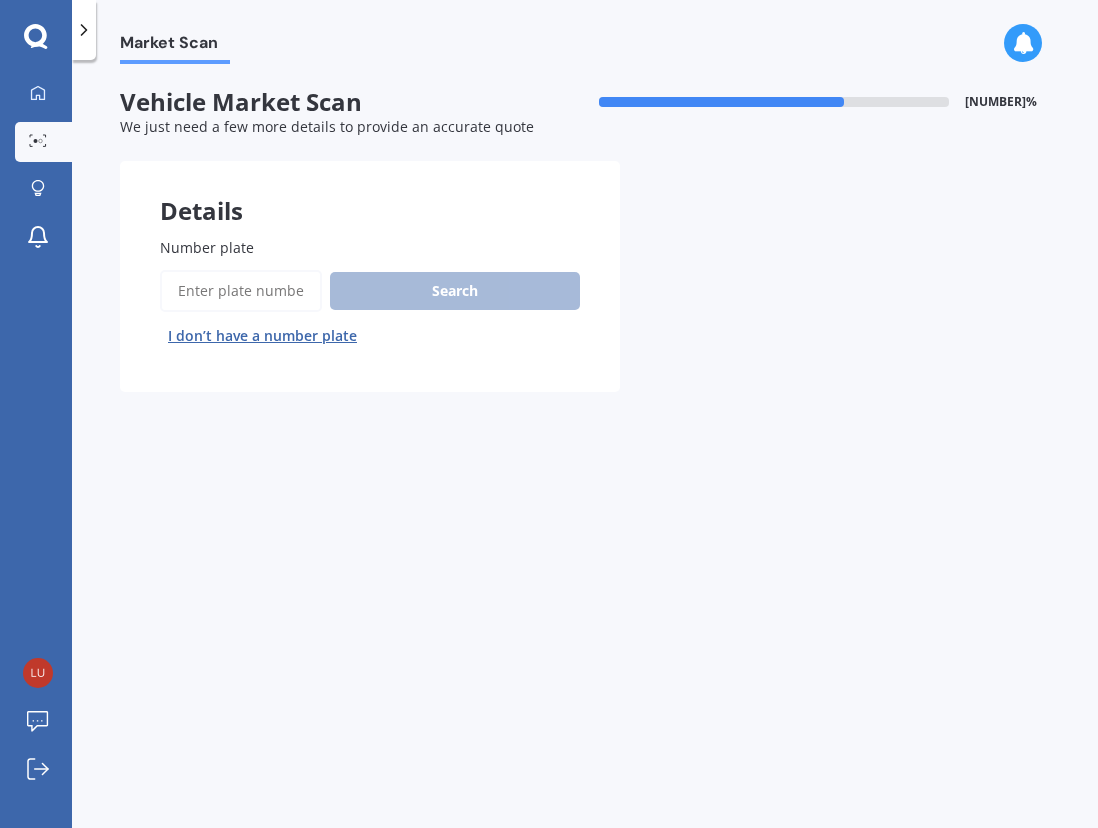 click on "Number plate" at bounding box center (241, 291) 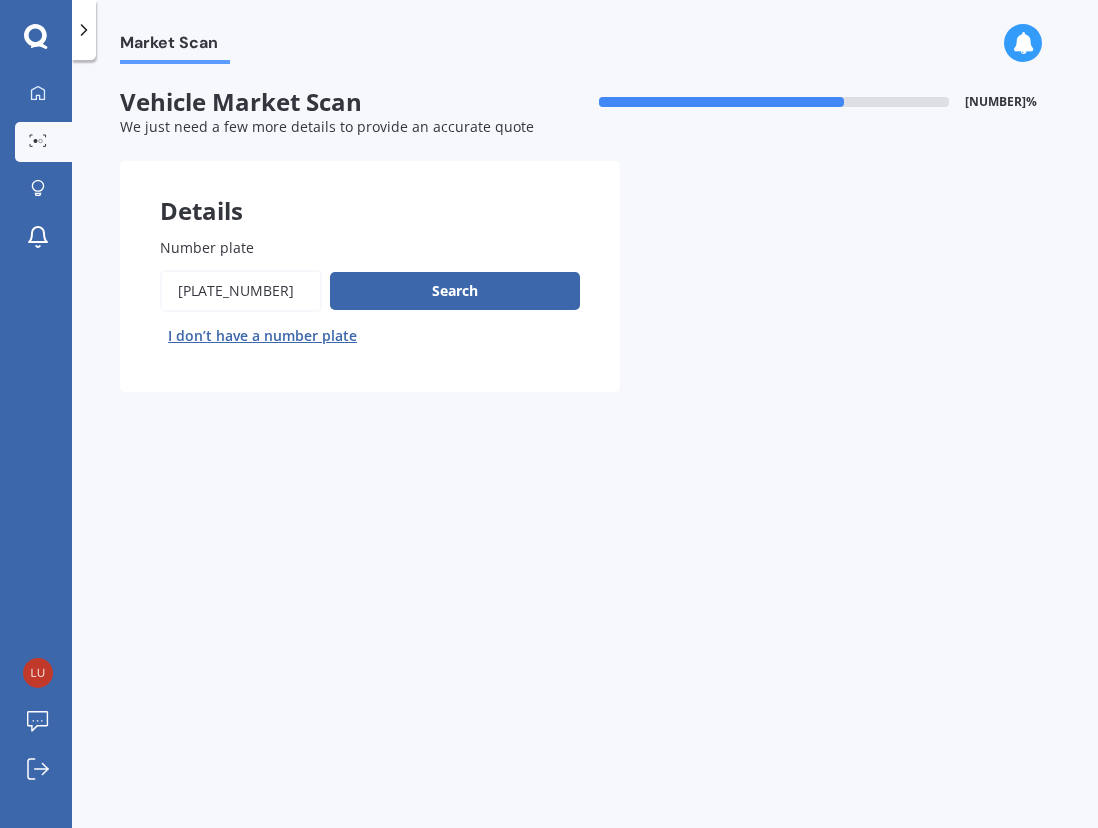 type on "[PLATE_NUMBER]" 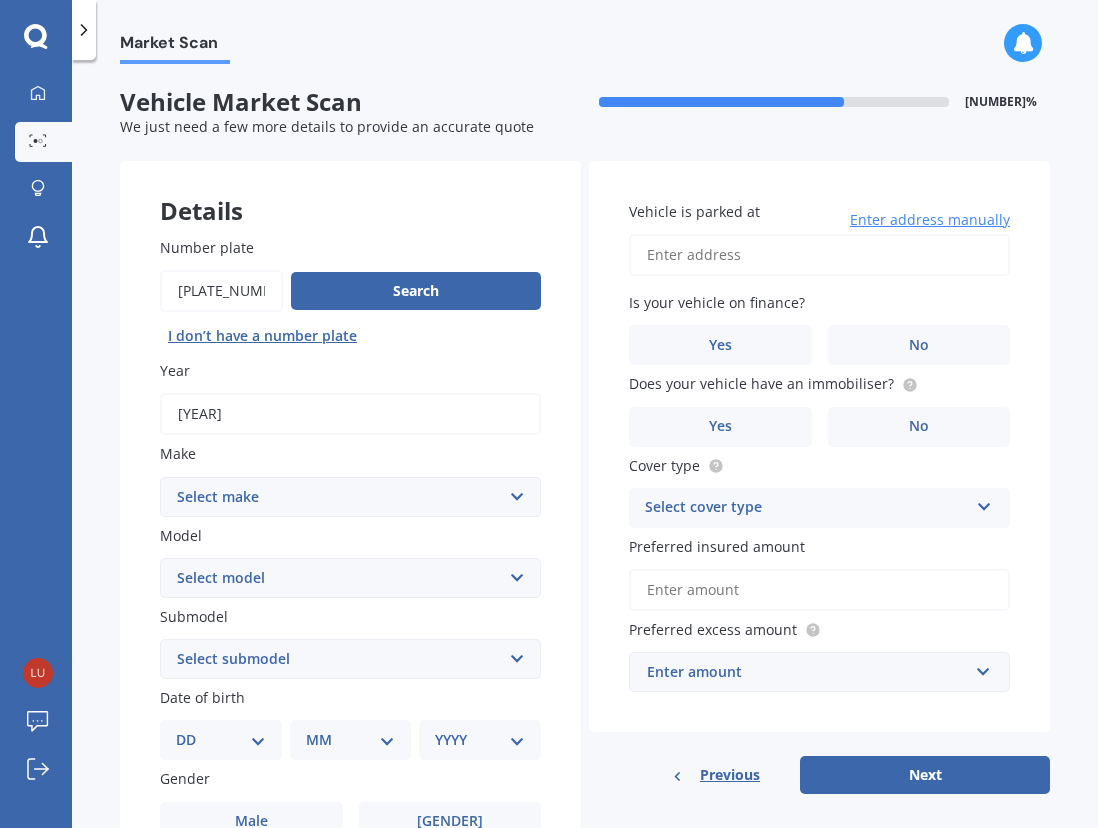 scroll, scrollTop: 200, scrollLeft: 0, axis: vertical 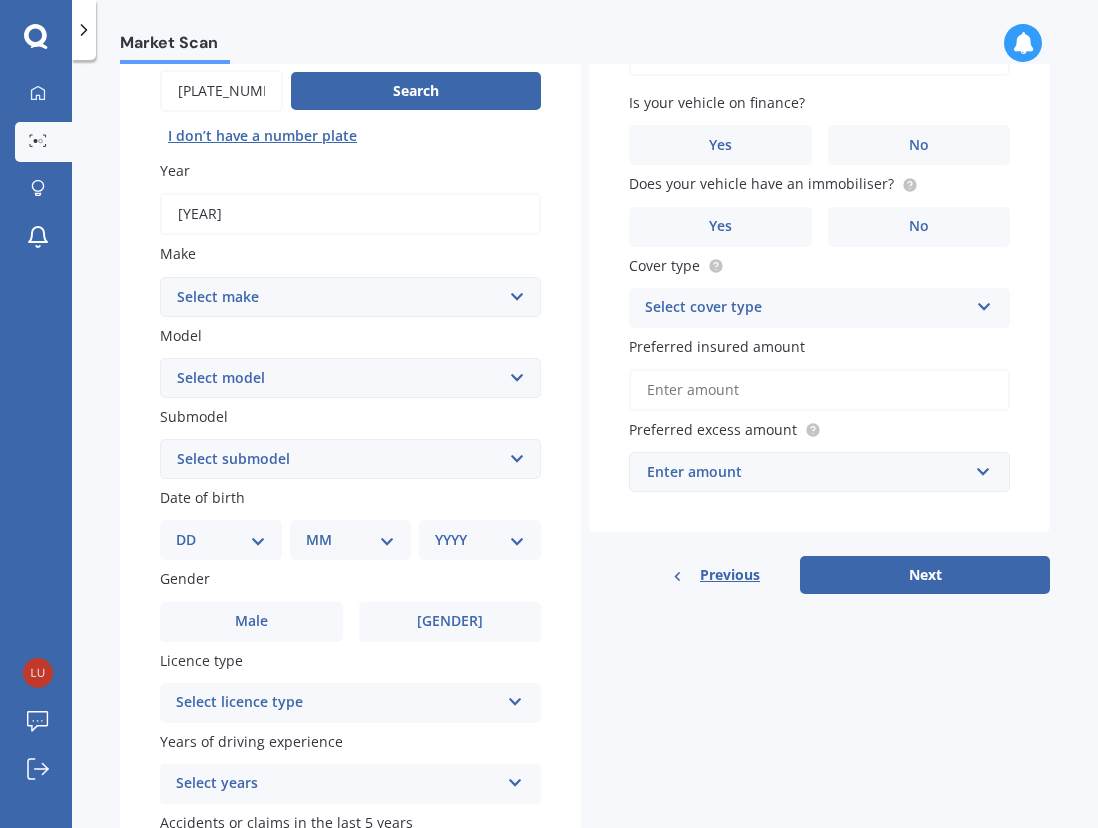click on "Select model 116 116I 118 118D 120 130 218D 220I 225 250 316 318 320 320 i 323 325 328 330 335 335D 335i 340 420 428 430 435 518 520 523 523D 525 528 530 535 540 545 550 630 633 635 640D 640i 645i 650 728 730 733 735 740 745 750 760 840 850 i3 i3s i8 Ioniq iR iX IX3 M M135i M235 M240 M3 M340 M4 M4 Series M440i M5 M6 M7 X1 X2 X3 X4 X5 X6 X7 Z3 Z4 Z8" at bounding box center (350, 378) 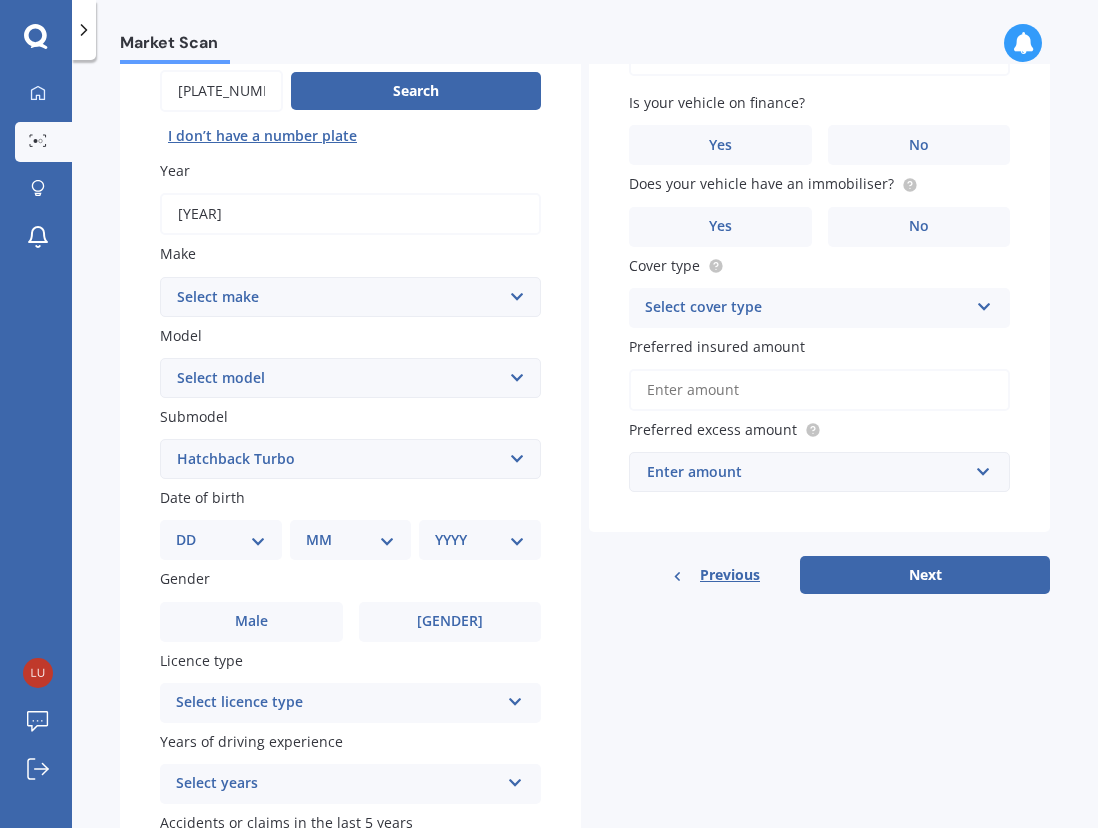 click on "Select submodel Hatchback Turbo" at bounding box center [350, 459] 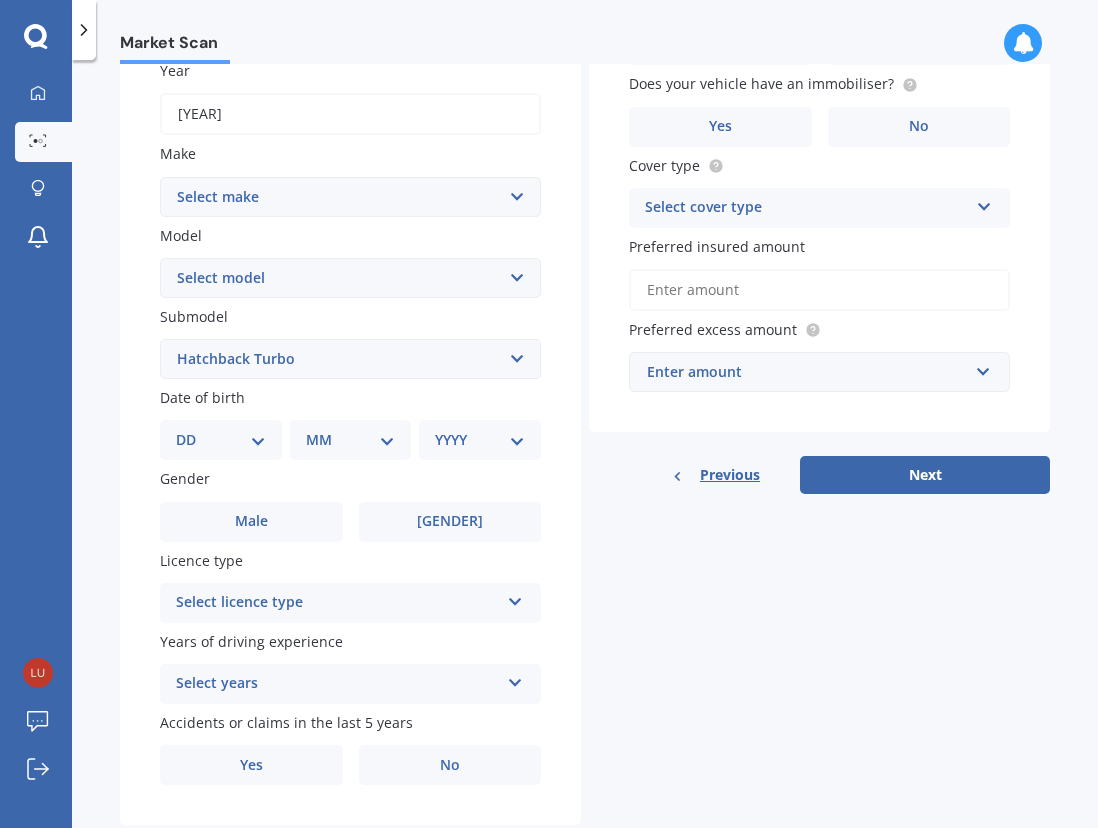 click on "DD 01 02 03 04 05 06 07 08 09 10 11 12 13 14 15 16 17 18 19 20 21 22 23 24 25 26 27 28 29 30 31" at bounding box center [221, 440] 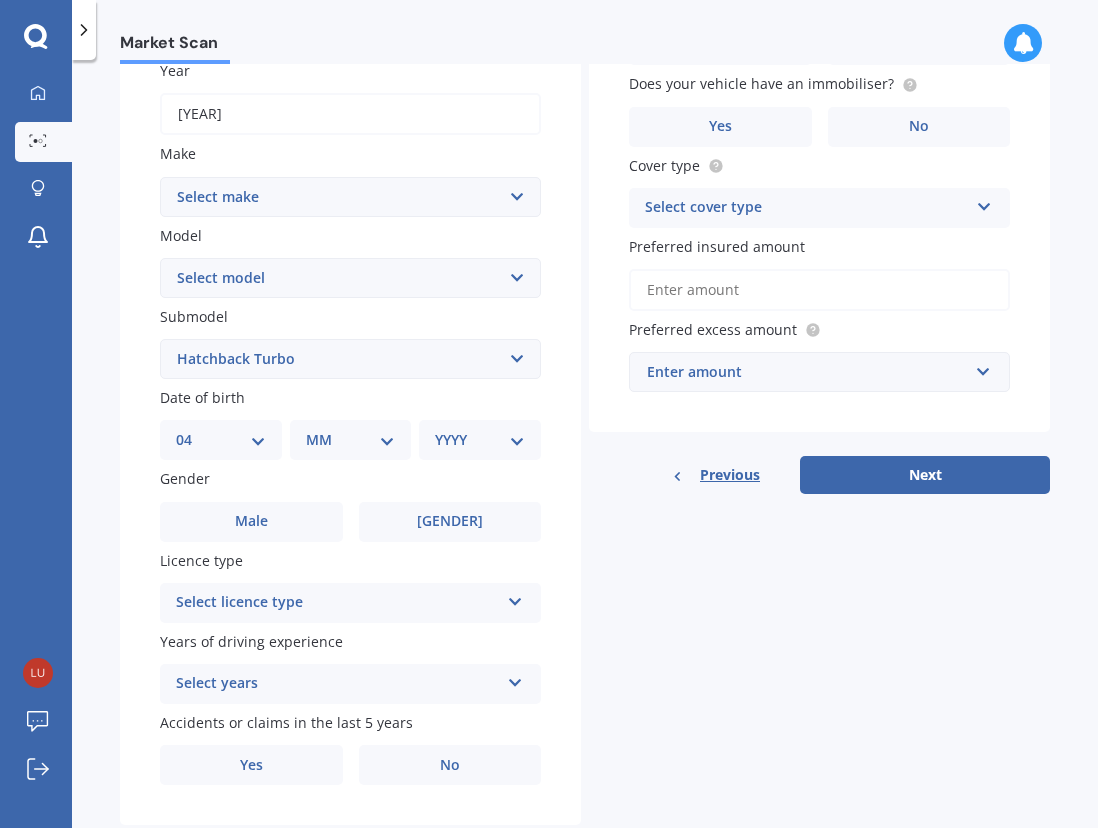 click on "DD 01 02 03 04 05 06 07 08 09 10 11 12 13 14 15 16 17 18 19 20 21 22 23 24 25 26 27 28 29 30 31" at bounding box center (221, 440) 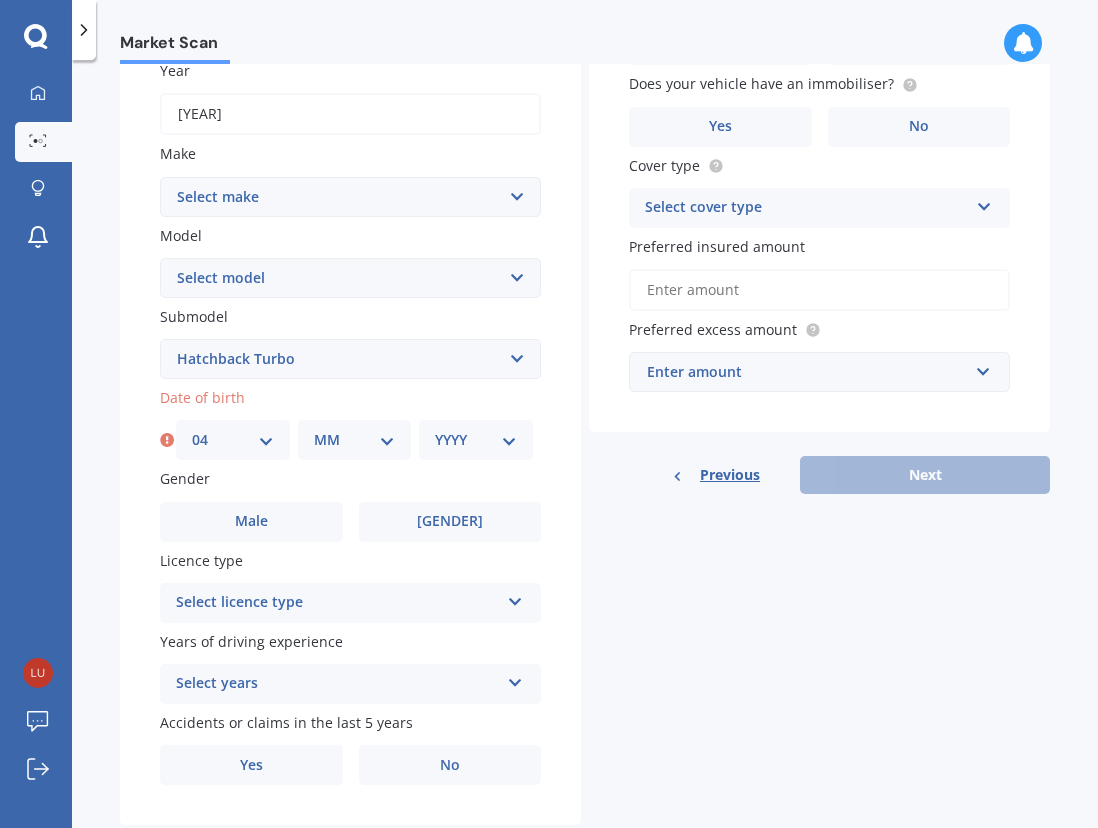 click on "MM 01 02 03 04 05 06 07 08 09 10 11 12" at bounding box center (355, 440) 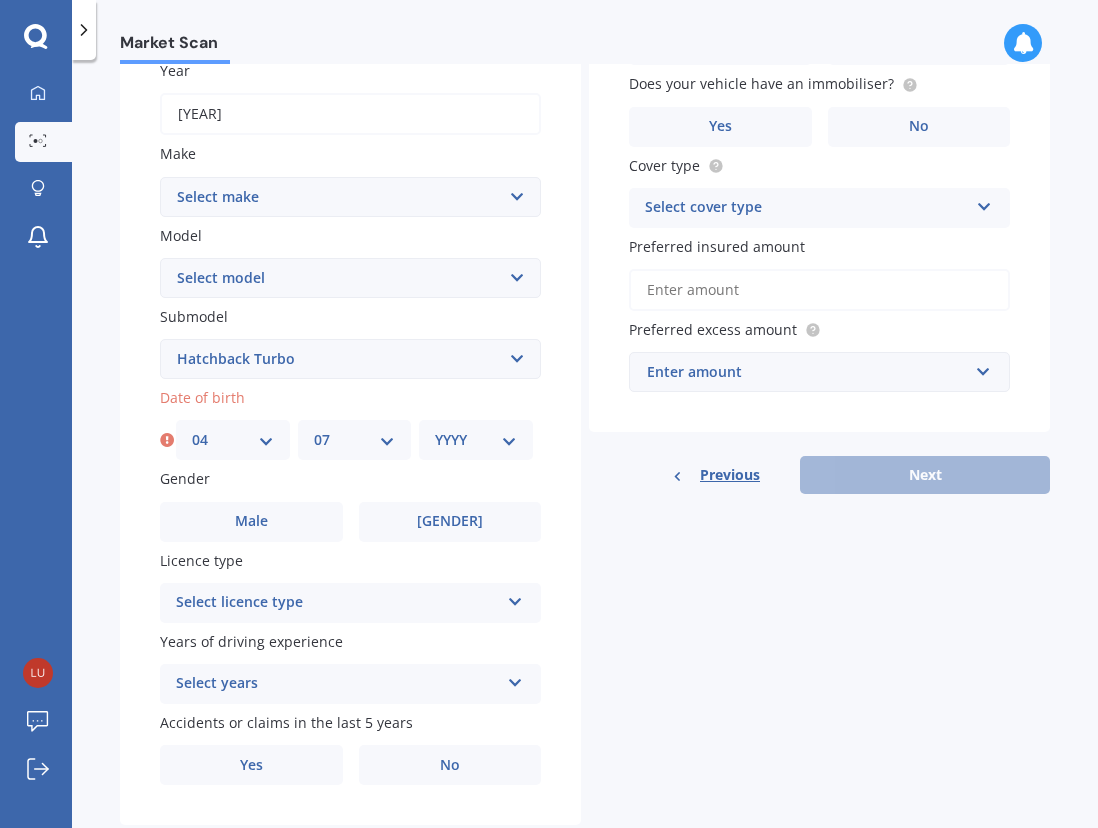 click on "MM 01 02 03 04 05 06 07 08 09 10 11 12" at bounding box center [355, 440] 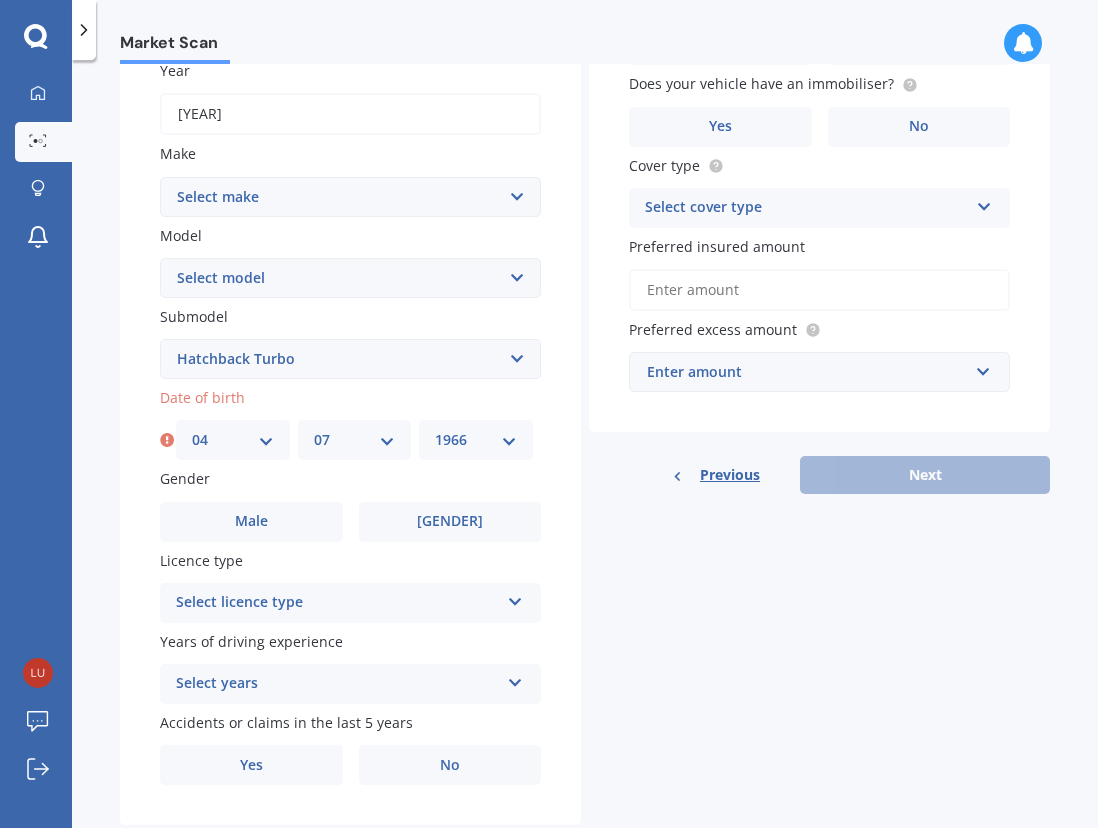 click on "YYYY 2025 2024 2023 2022 2021 2020 2019 2018 2017 2016 2015 2014 2013 2012 2011 2010 2009 2008 2007 2006 2005 2004 2003 2002 2001 2000 1999 1998 1997 1996 1995 1994 1993 1992 1991 1990 1989 1988 1987 1986 1985 1984 1983 1982 1981 1980 1979 1978 1977 1976 1975 1974 1973 1972 1971 1970 1969 1968 1967 1966 1965 1964 1963 1962 1961 1960 1959 1958 1957 1956 1955 1954 1953 1952 1951 1950 1949 1948 1947 1946 1945 1944 1943 1942 1941 1940 1939 1938 1937 1936 1935 1934 1933 1932 1931 1930 1929 1928 1927 1926" at bounding box center (476, 440) 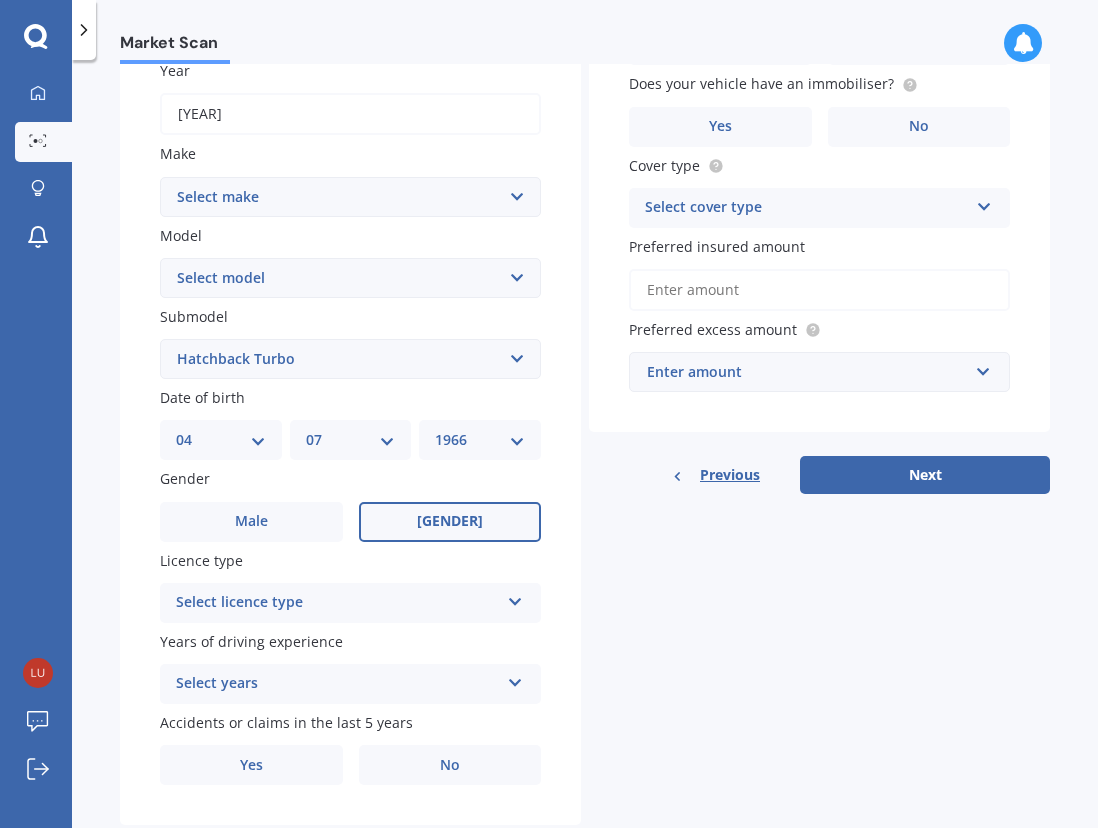 click on "[GENDER]" at bounding box center [251, 521] 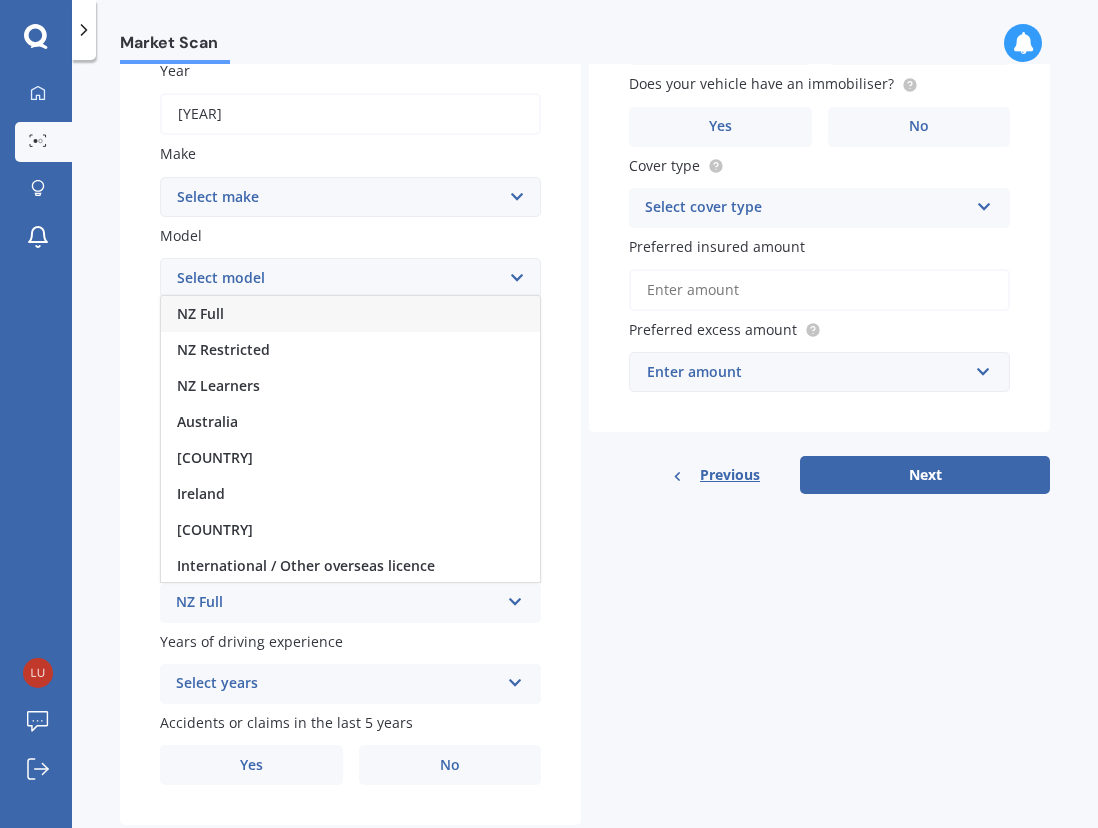 click on "NZ Full" at bounding box center [350, 314] 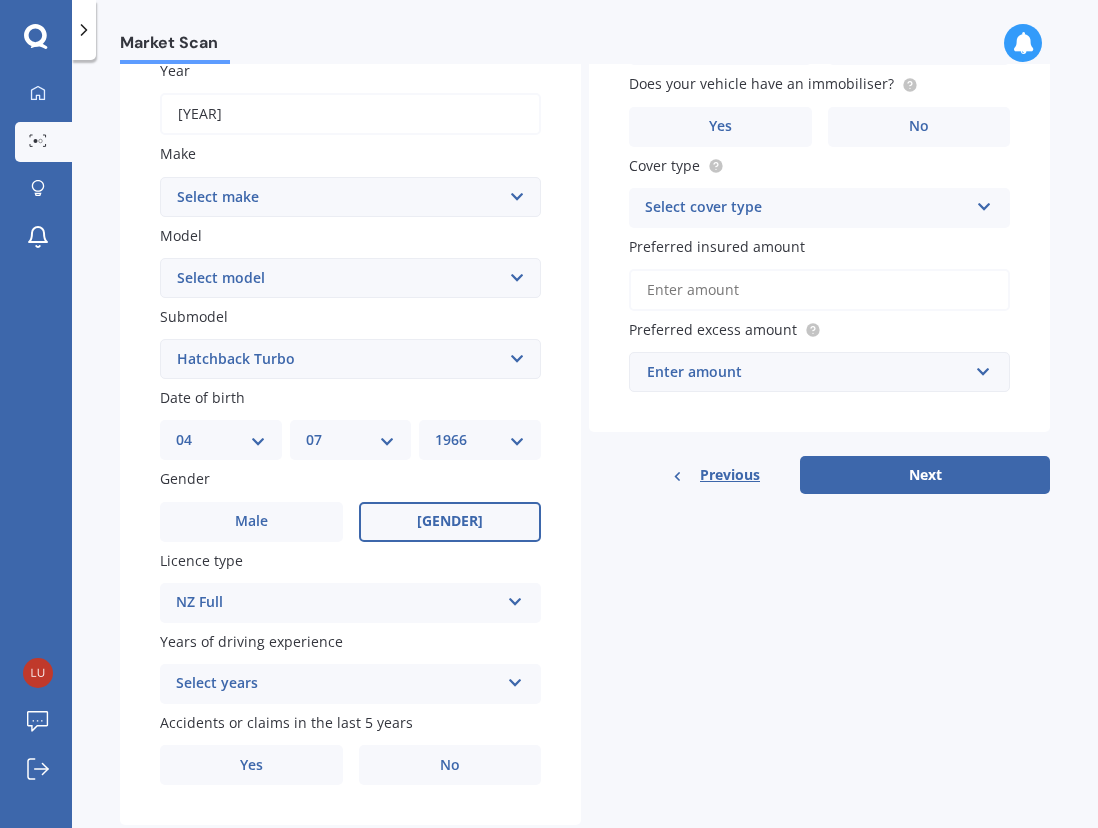 click on "Select years" at bounding box center [337, 684] 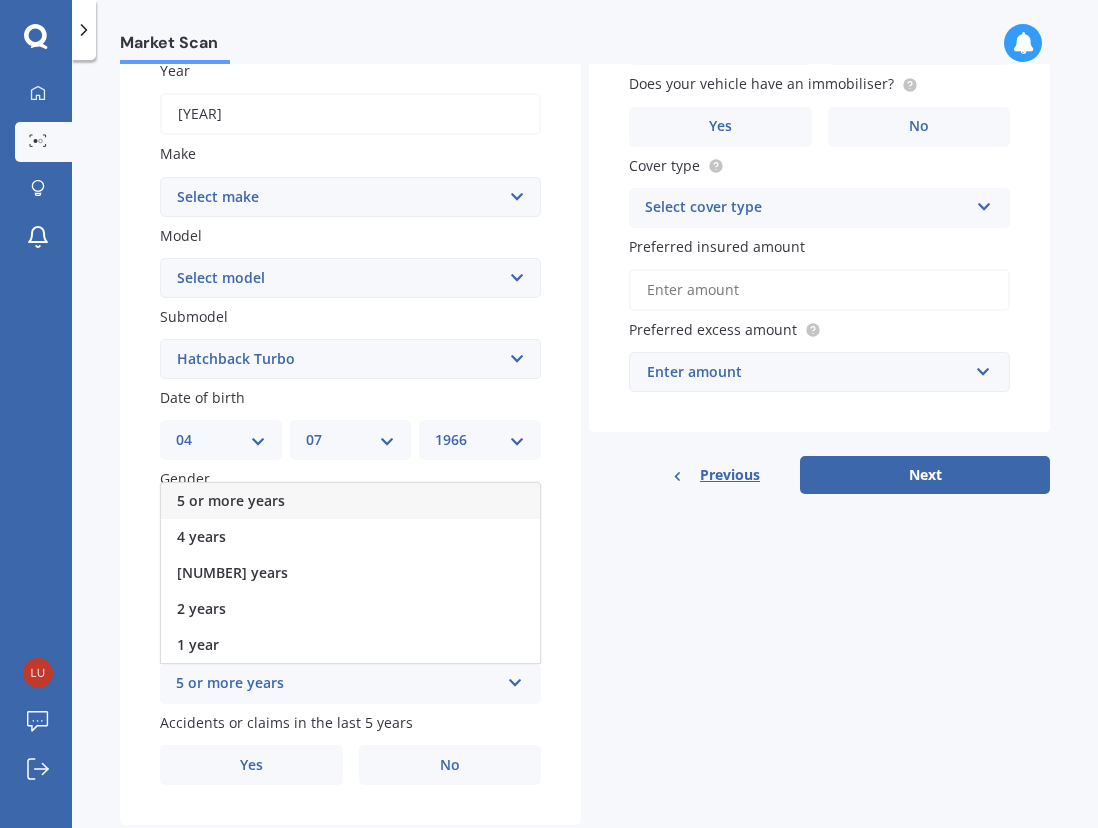 click on "5 or more years" at bounding box center (231, 500) 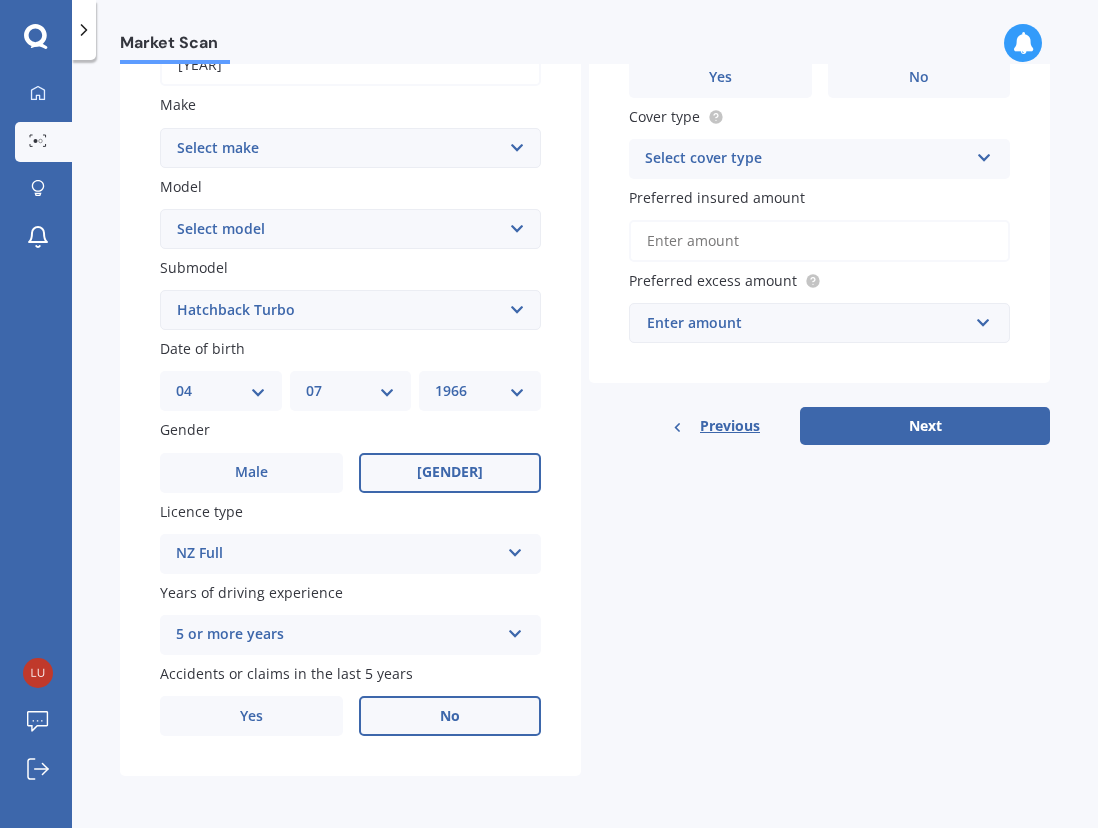 click on "No" at bounding box center [251, 472] 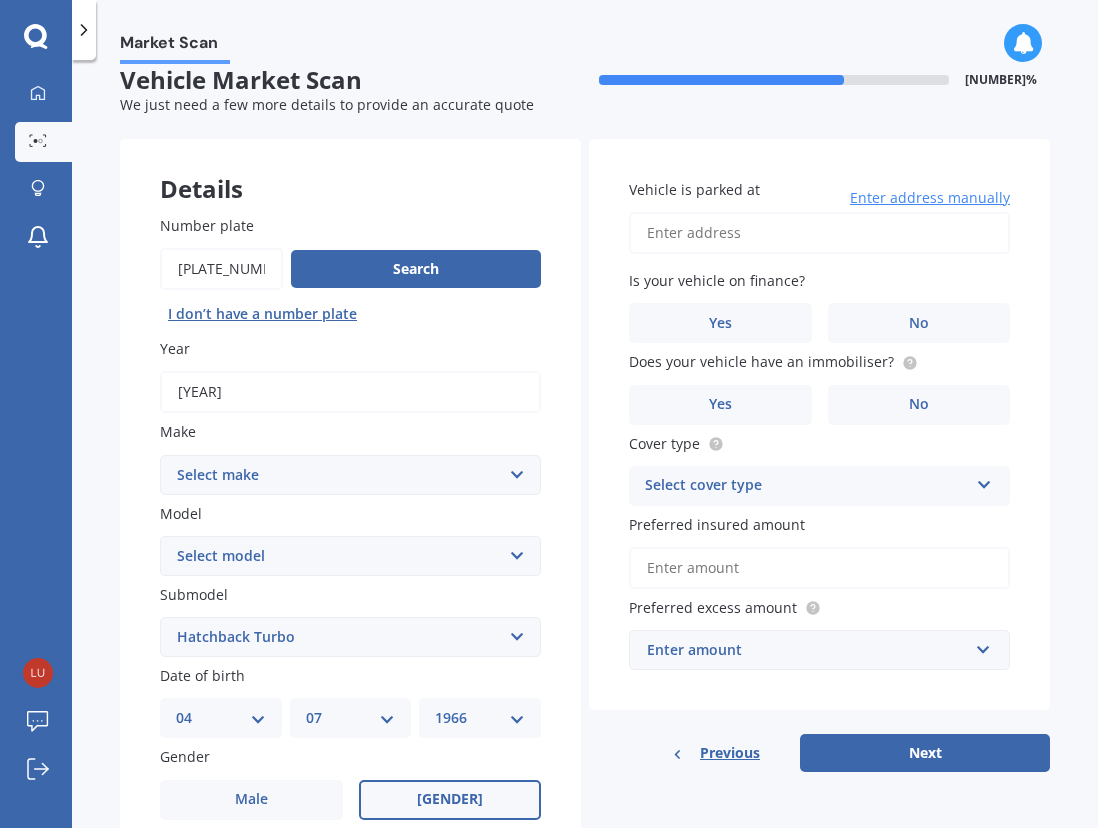 scroll, scrollTop: 0, scrollLeft: 0, axis: both 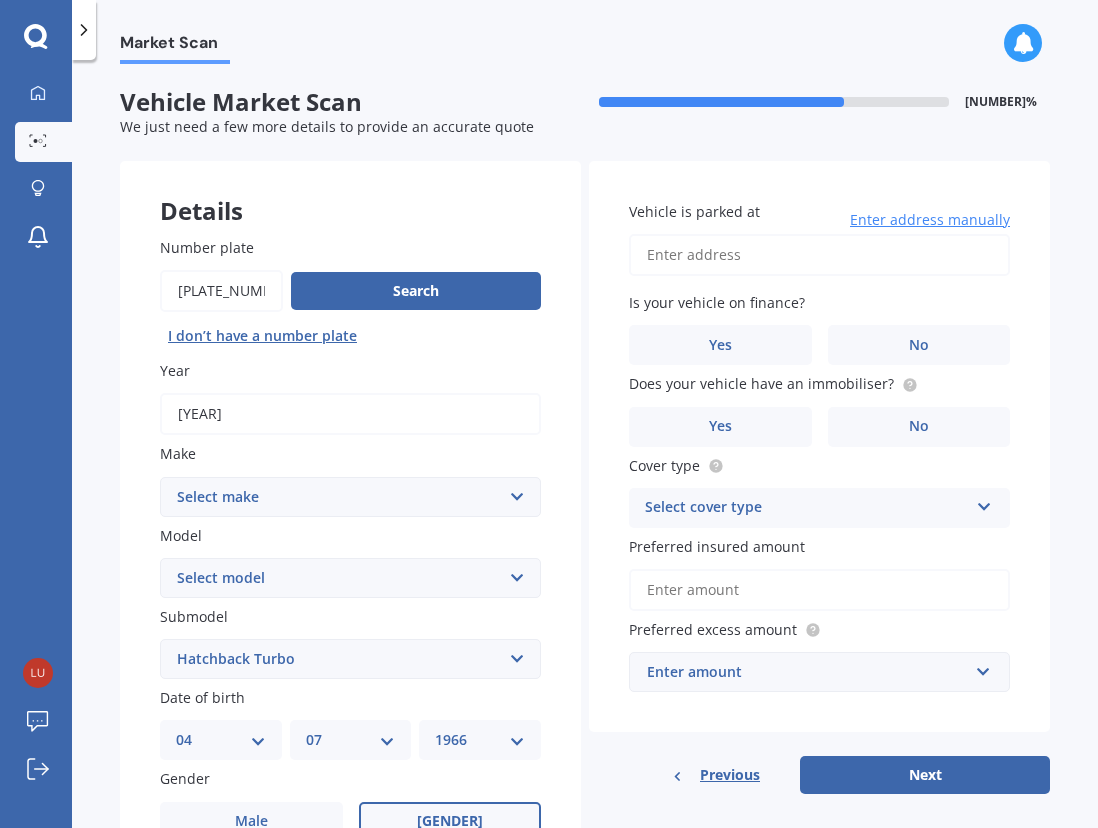 click on "Vehicle is parked at" at bounding box center (819, 255) 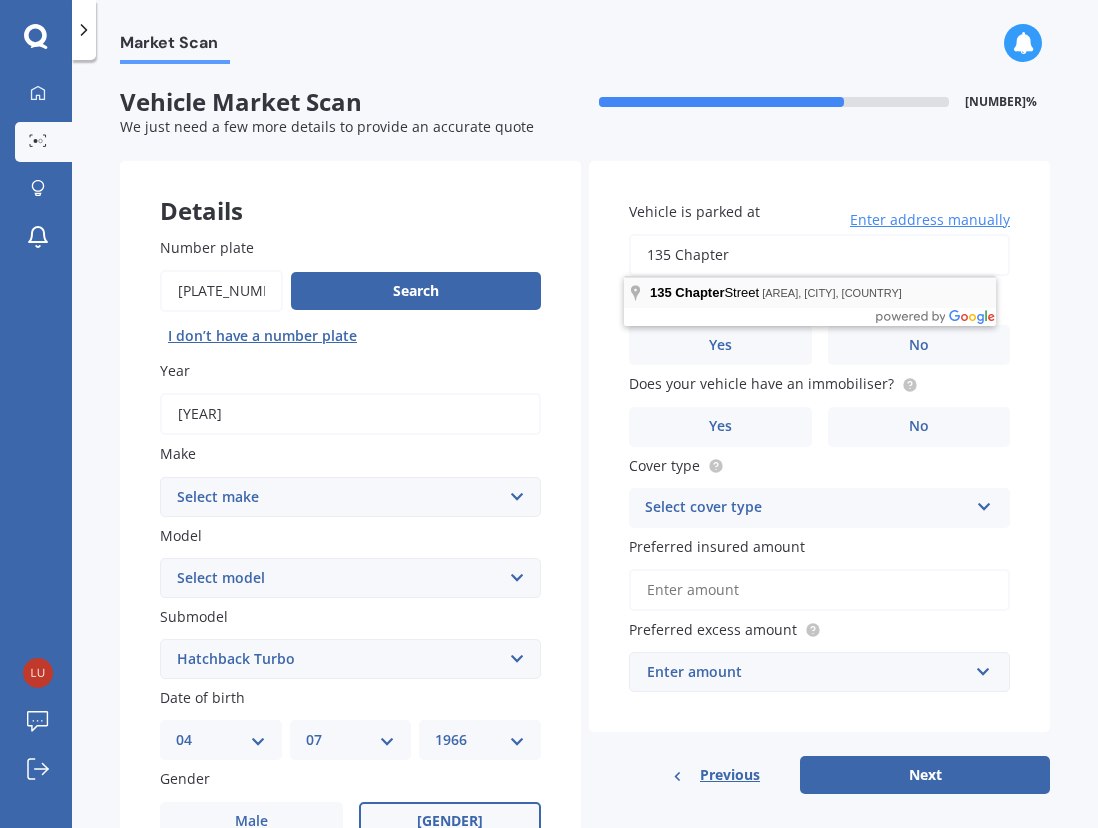 type on "135 Chapter" 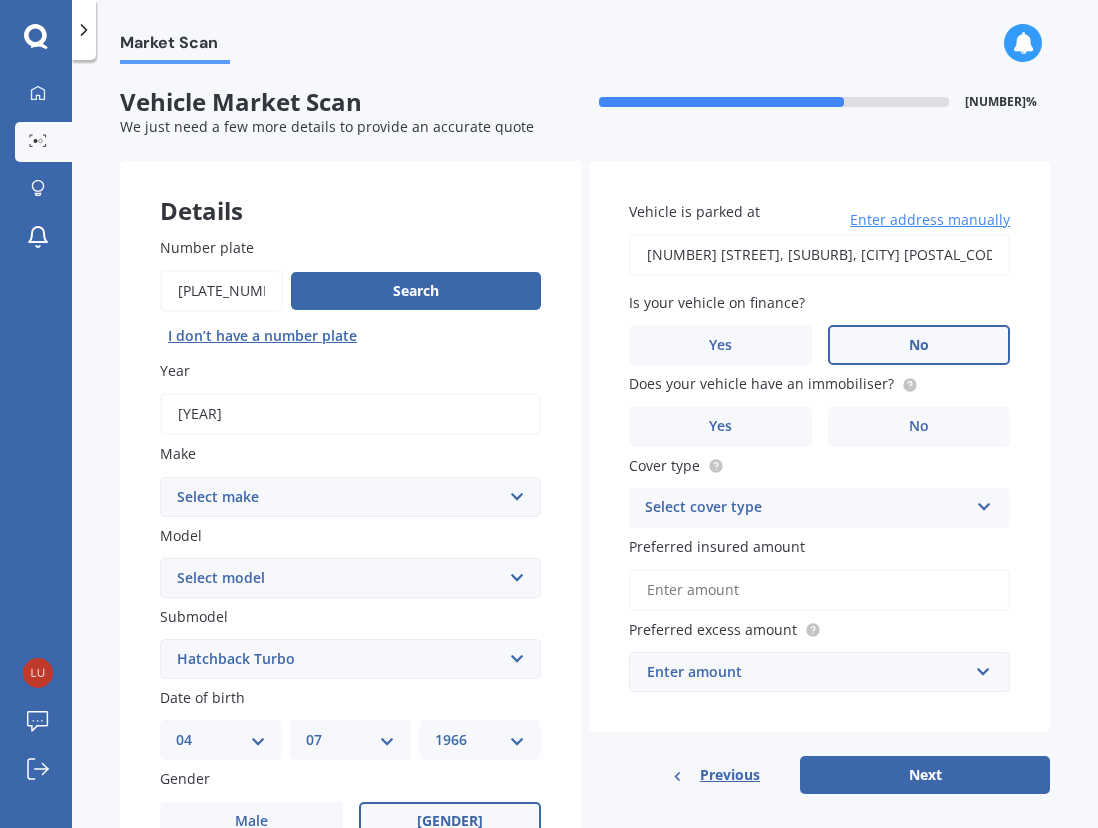click on "No" at bounding box center (450, 822) 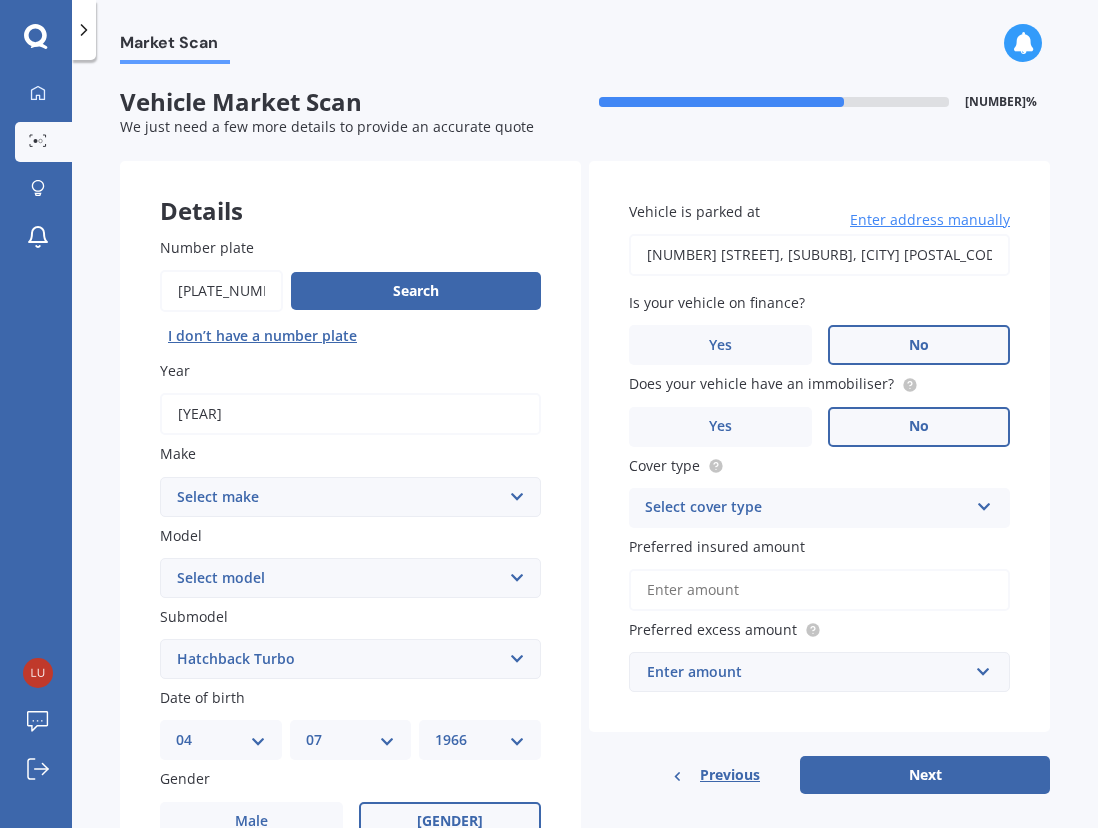 click on "No" at bounding box center [450, 822] 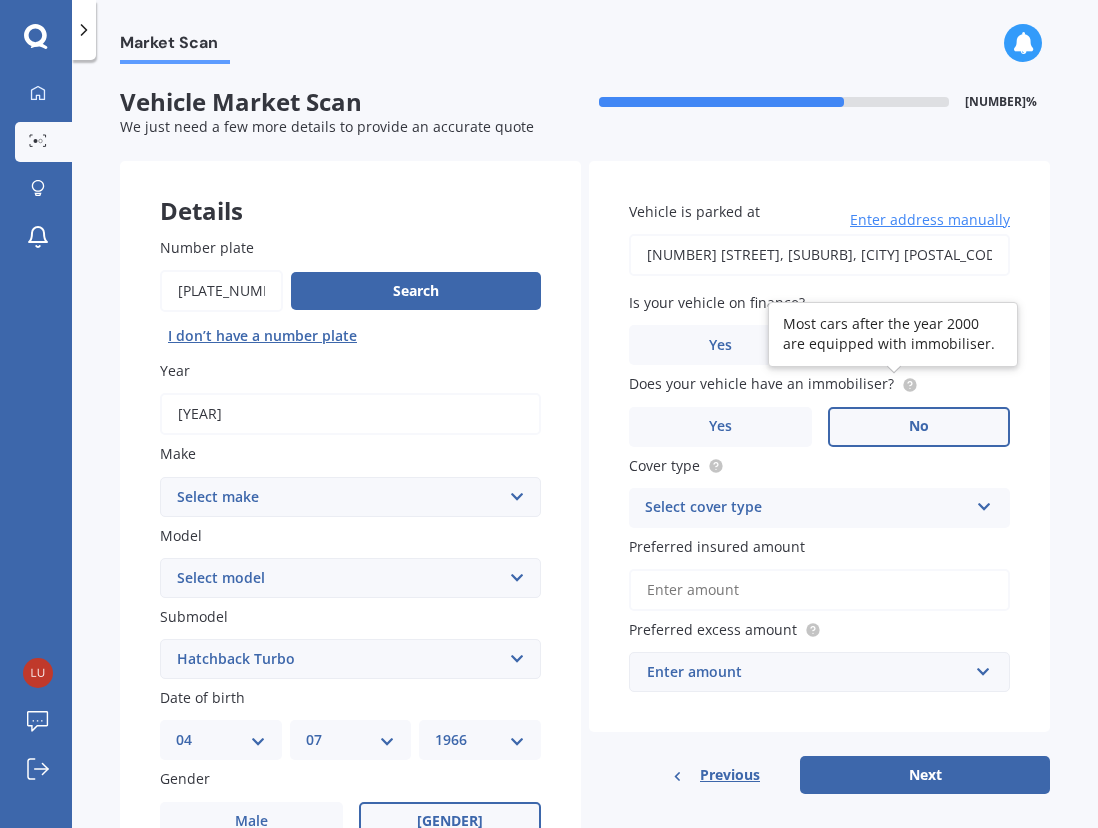 click at bounding box center [910, 383] 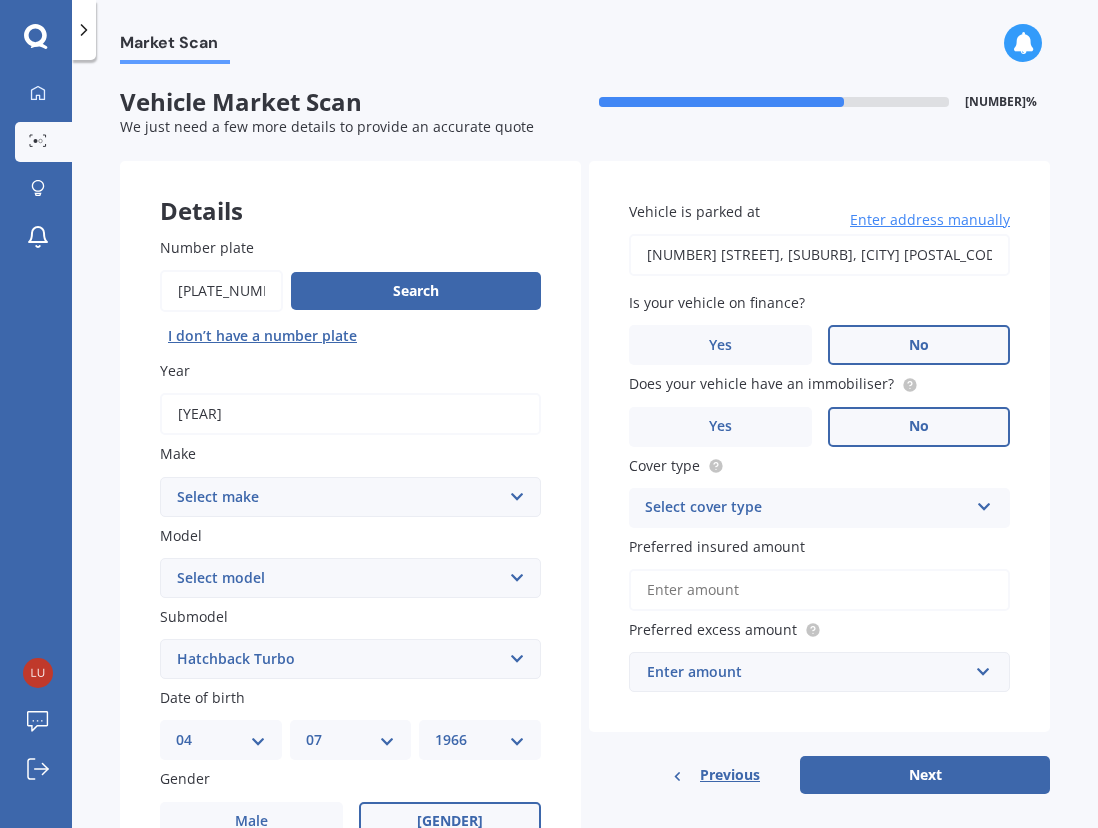 click at bounding box center (906, 385) 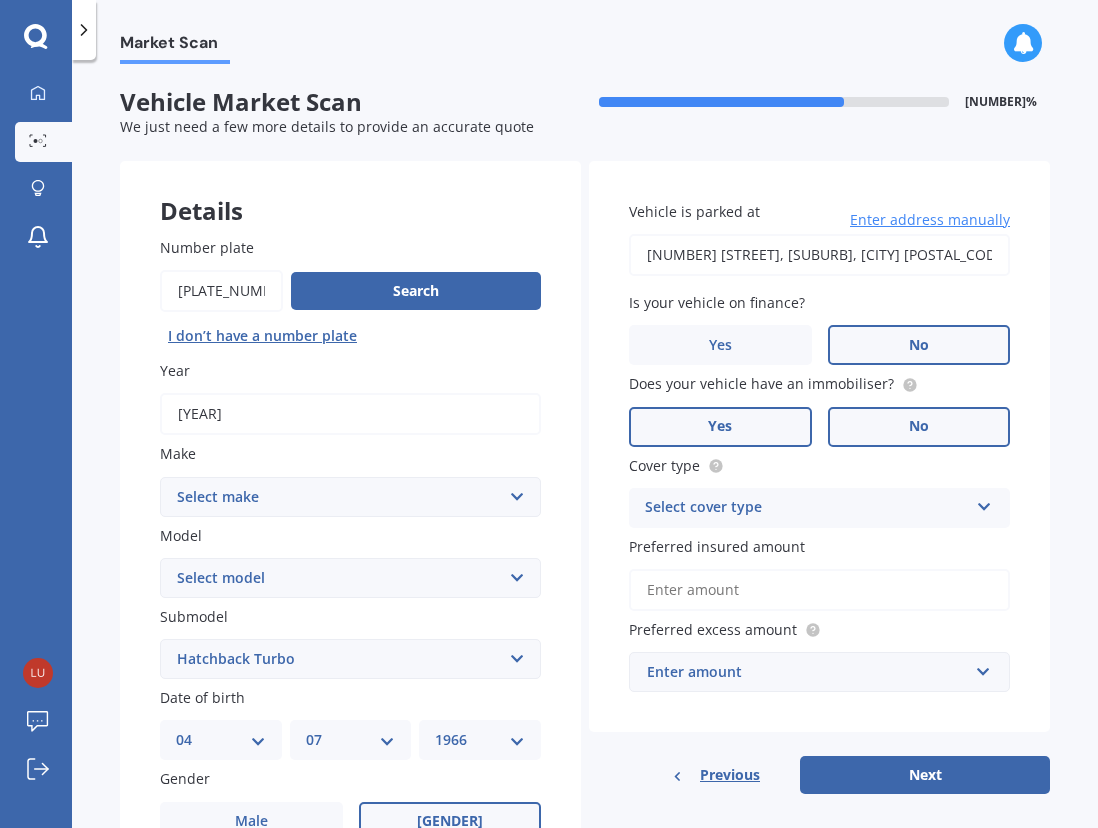 click on "Yes" at bounding box center (251, 822) 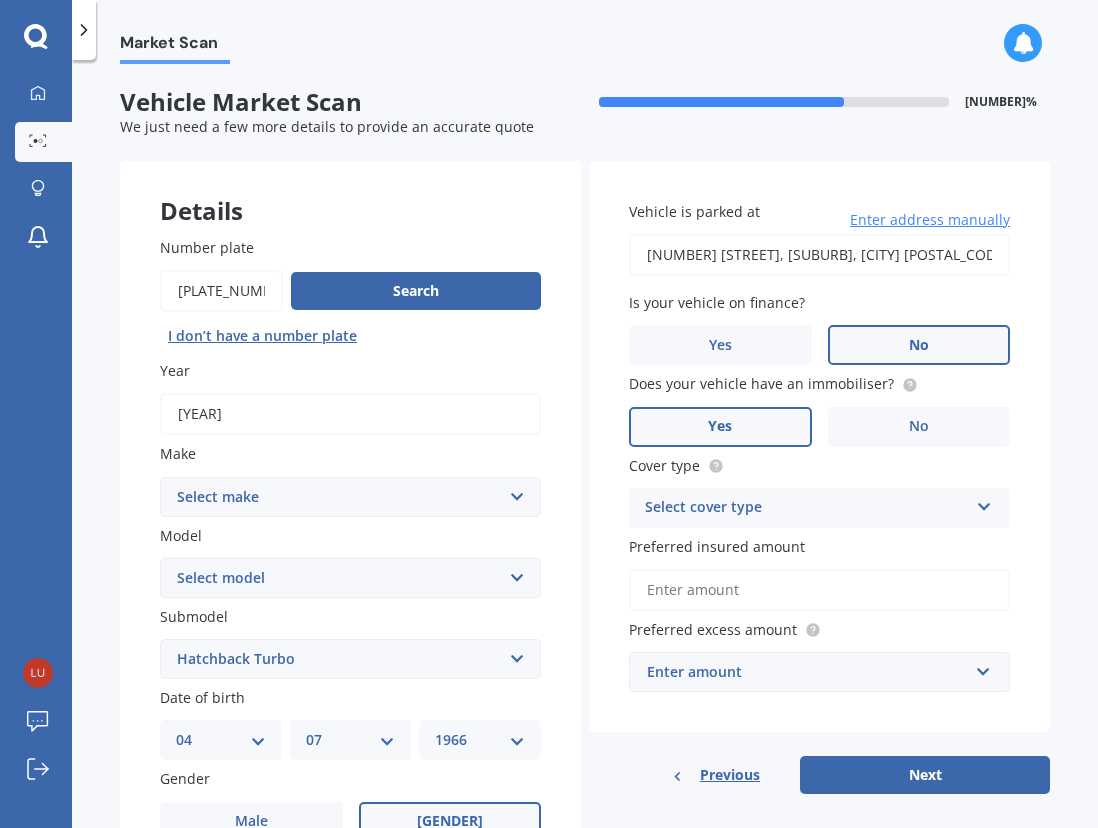 click on "Select cover type" at bounding box center [806, 508] 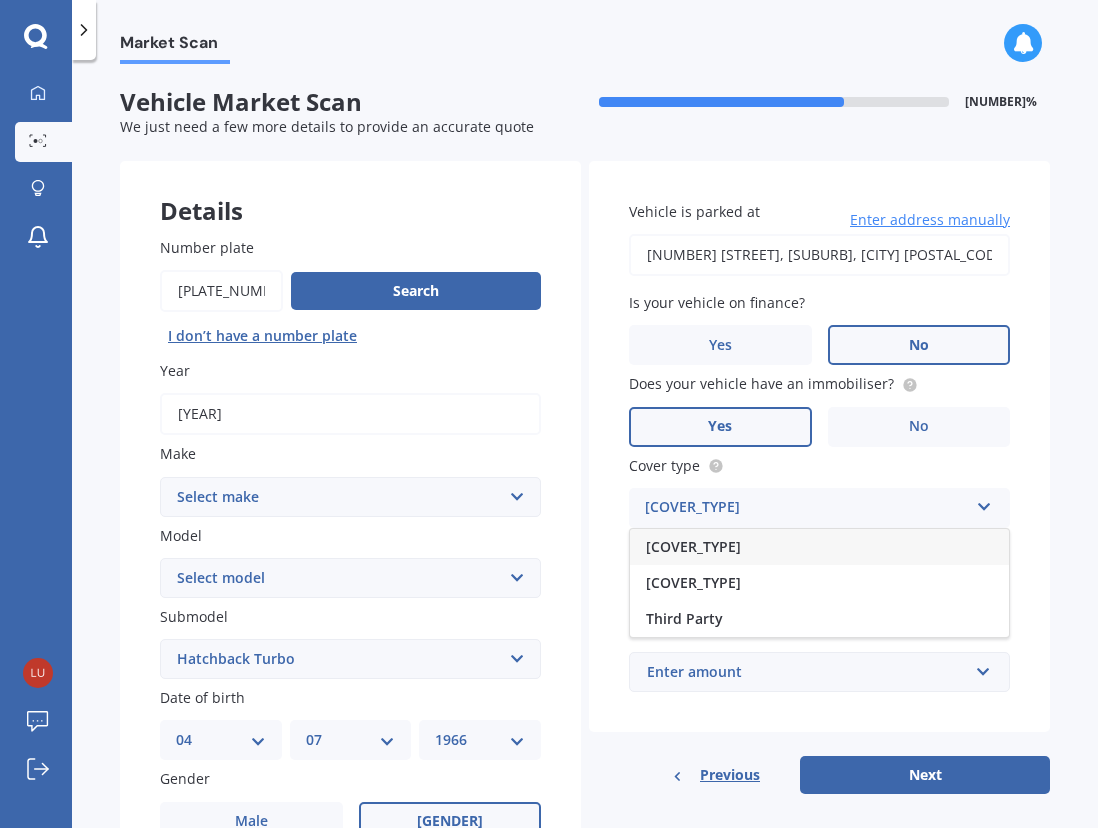 click on "[COVER_TYPE]" at bounding box center (693, 546) 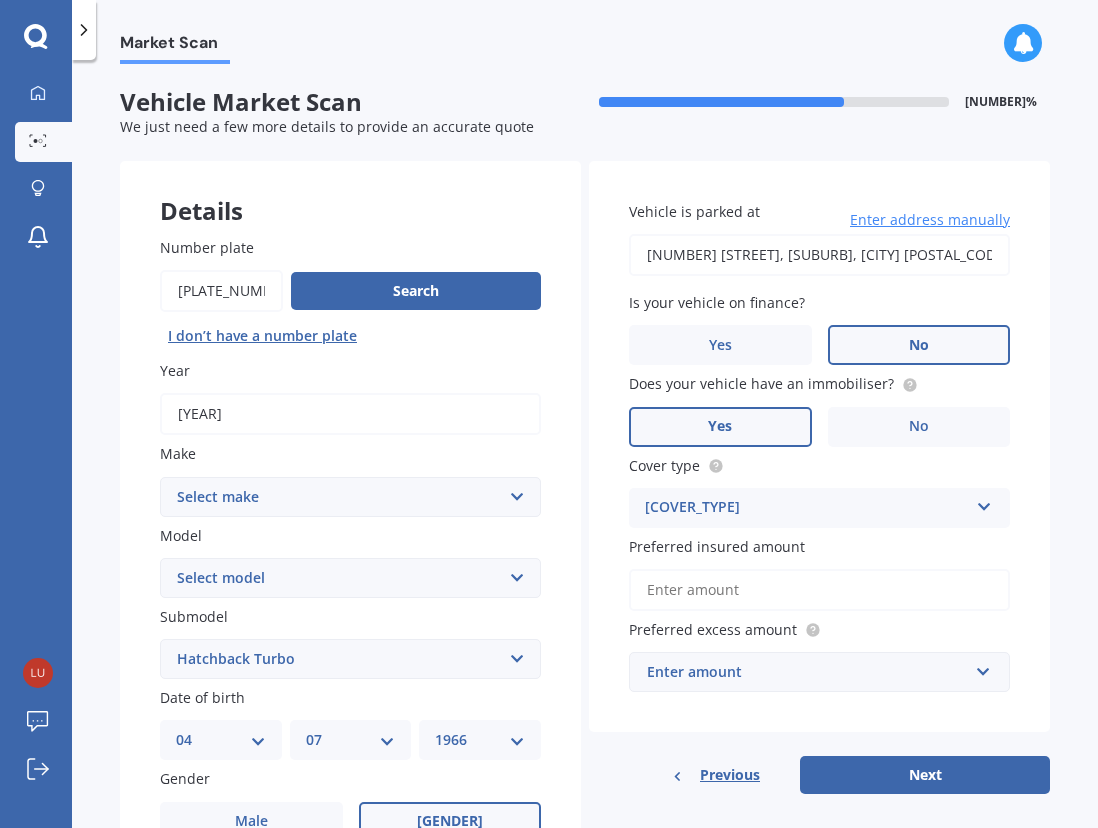 scroll, scrollTop: 100, scrollLeft: 0, axis: vertical 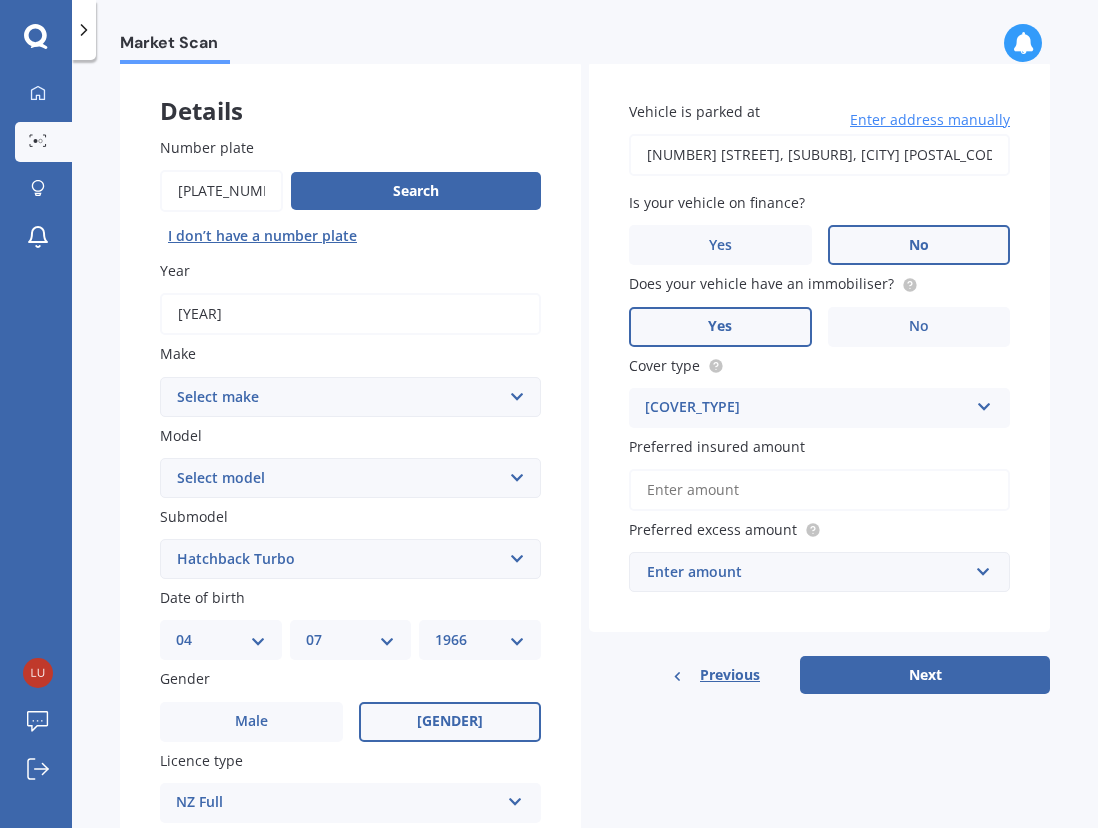 click on "Preferred insured amount" at bounding box center (819, 490) 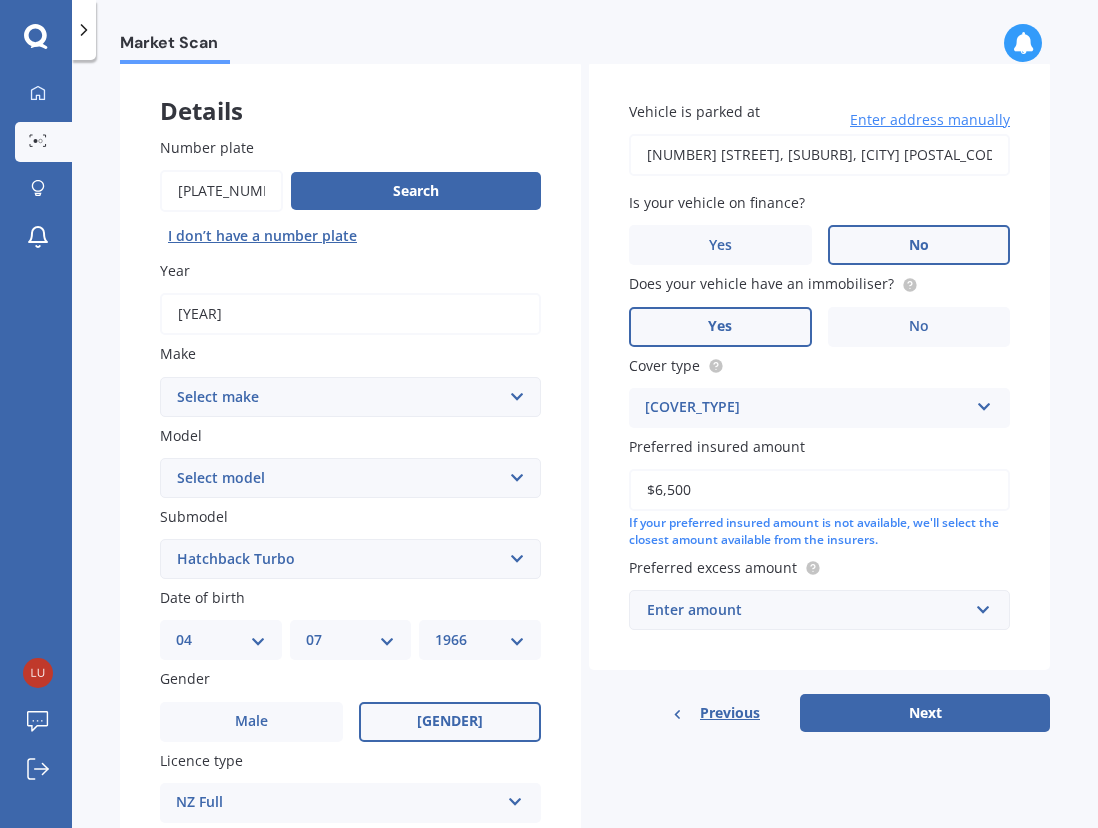 type on "$6,500" 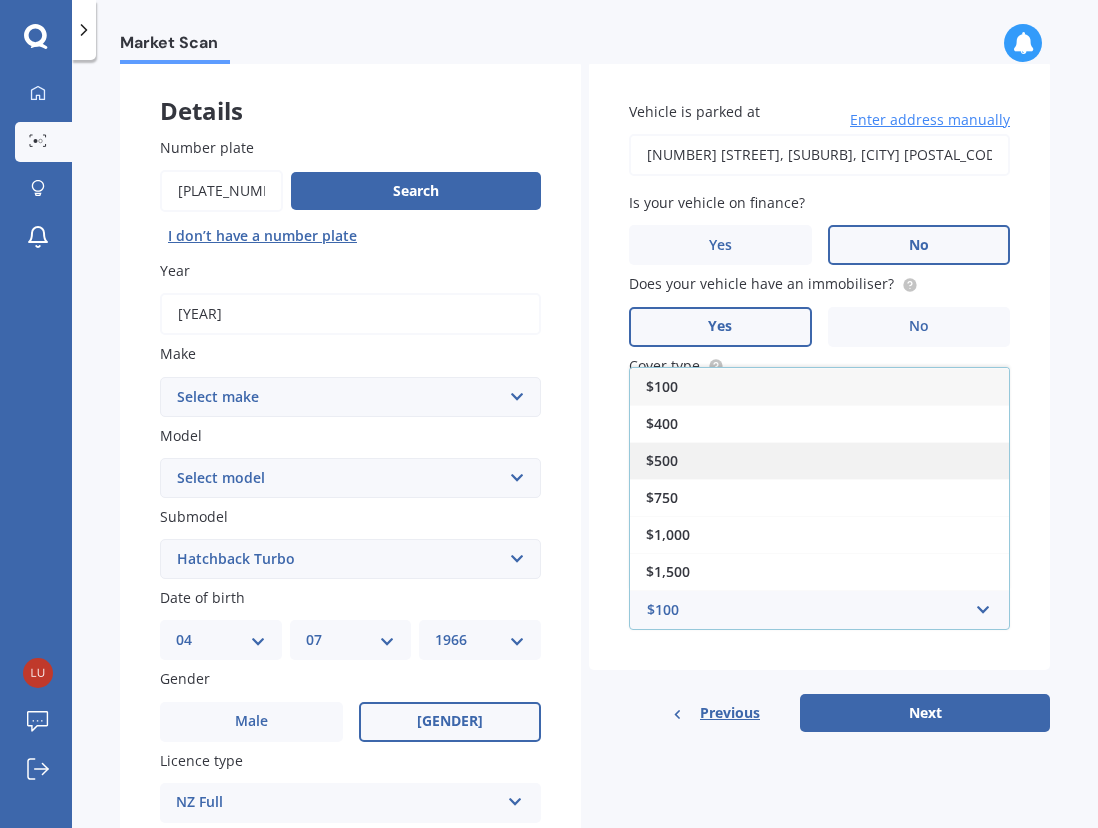 click on "$500" at bounding box center (819, 460) 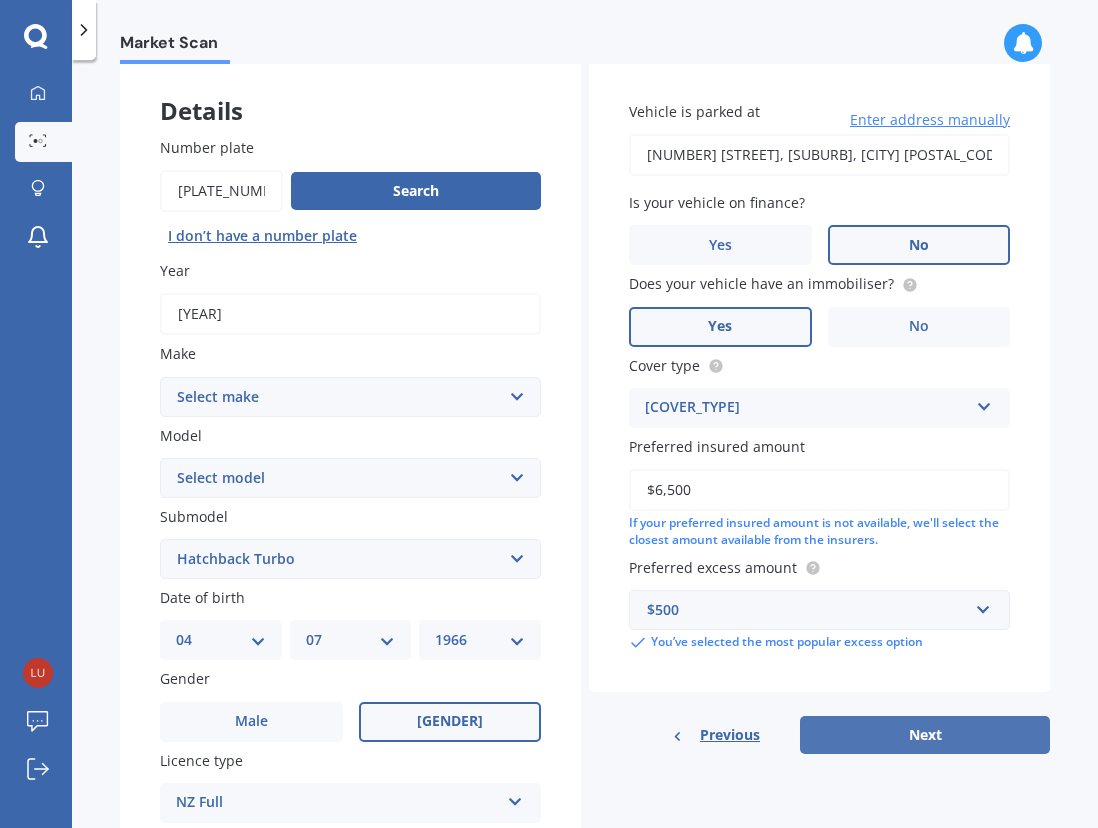 click on "Next" at bounding box center (925, 735) 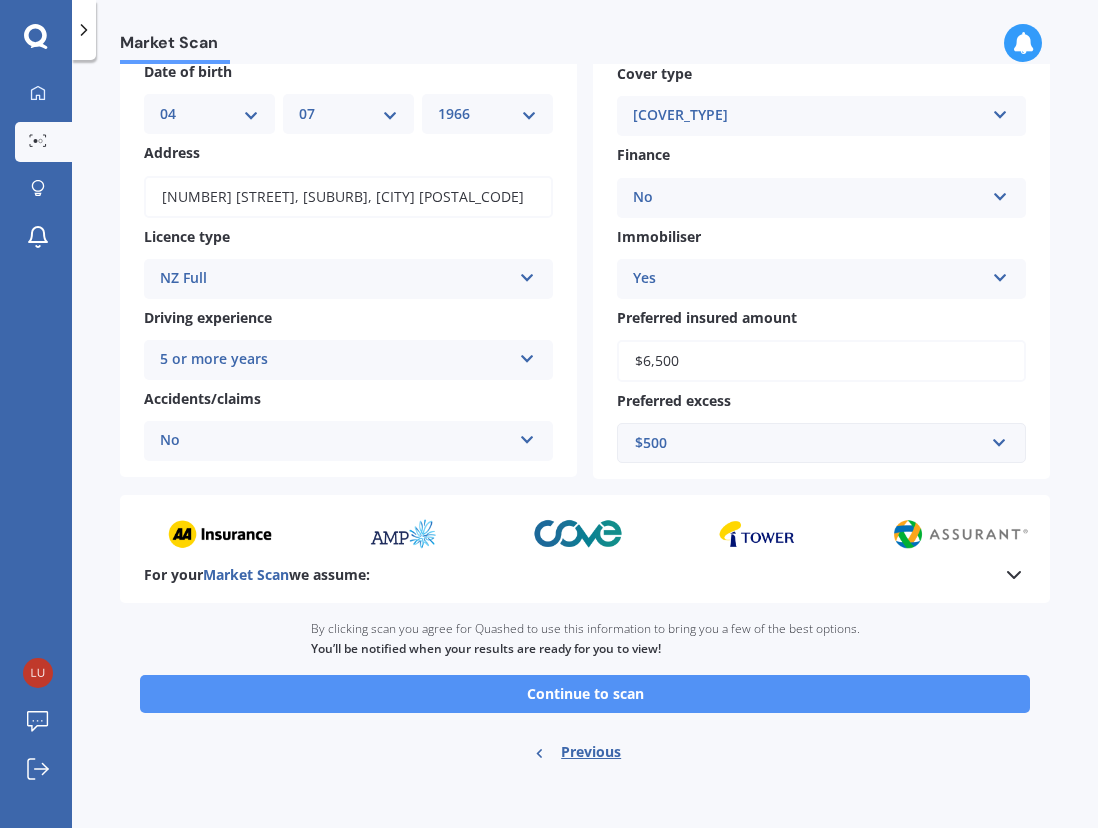 scroll, scrollTop: 204, scrollLeft: 0, axis: vertical 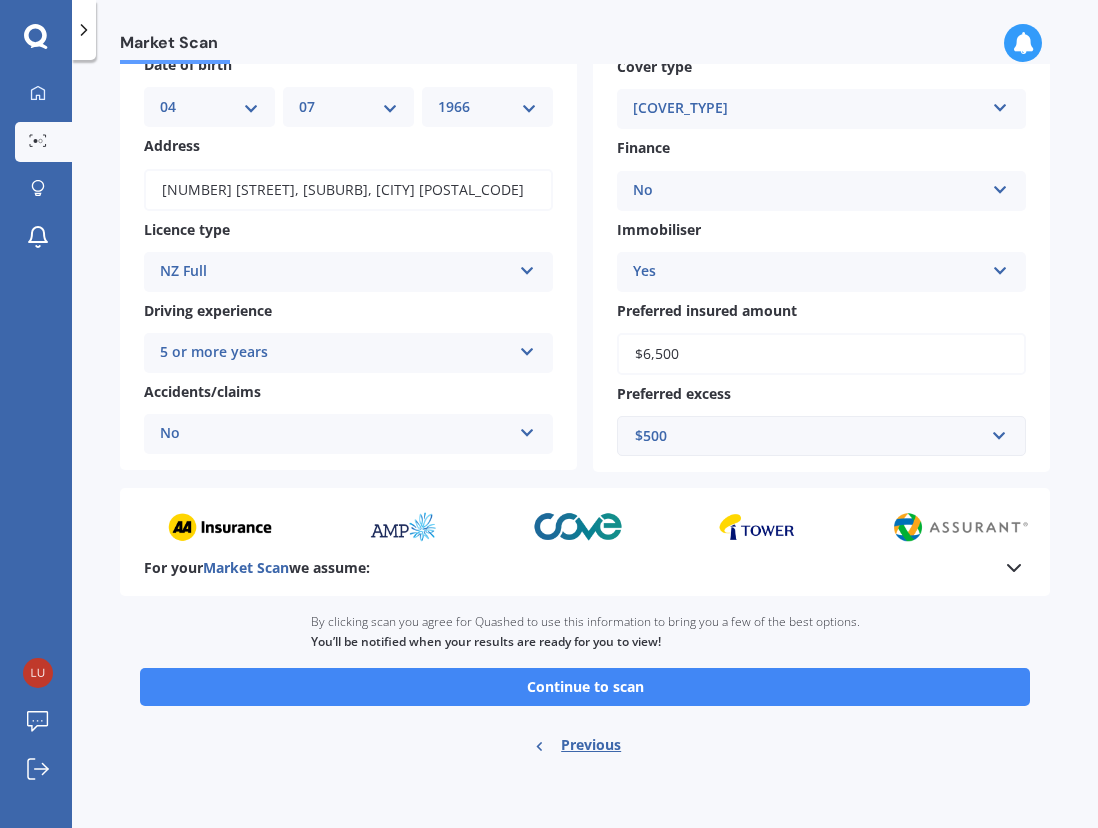 click on "Continue to scan" at bounding box center [585, 687] 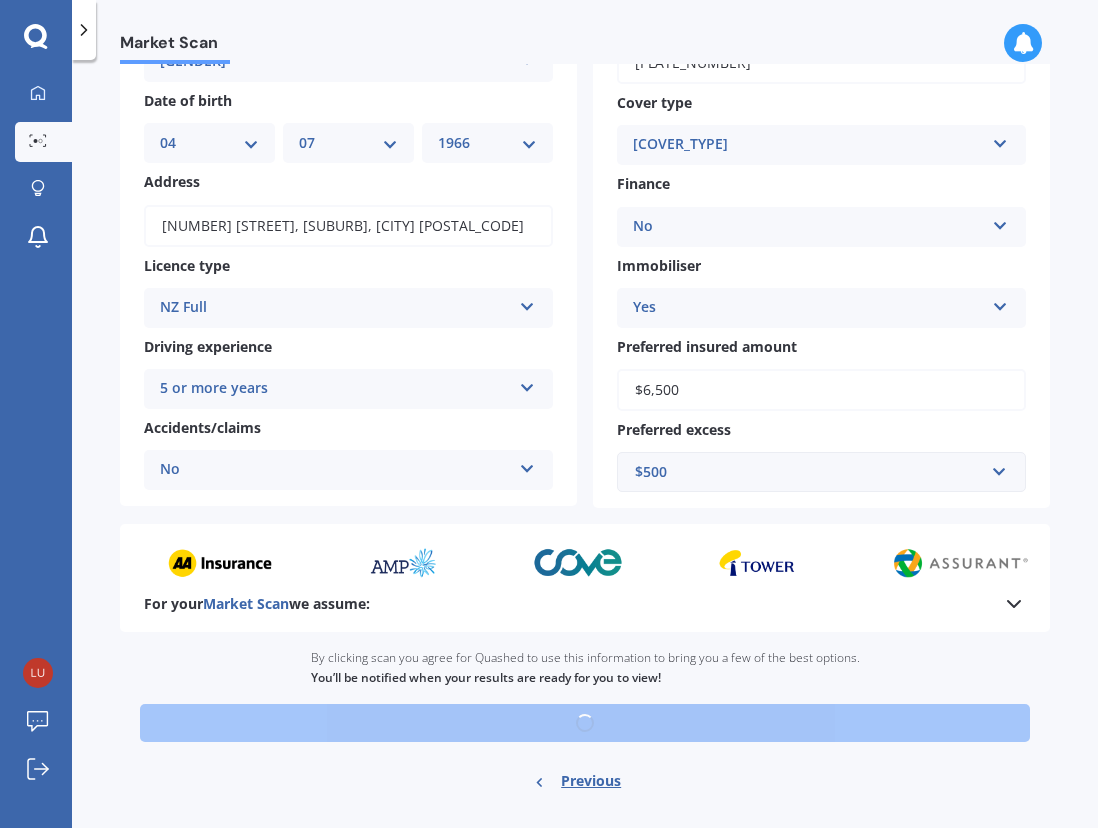 scroll, scrollTop: 63, scrollLeft: 0, axis: vertical 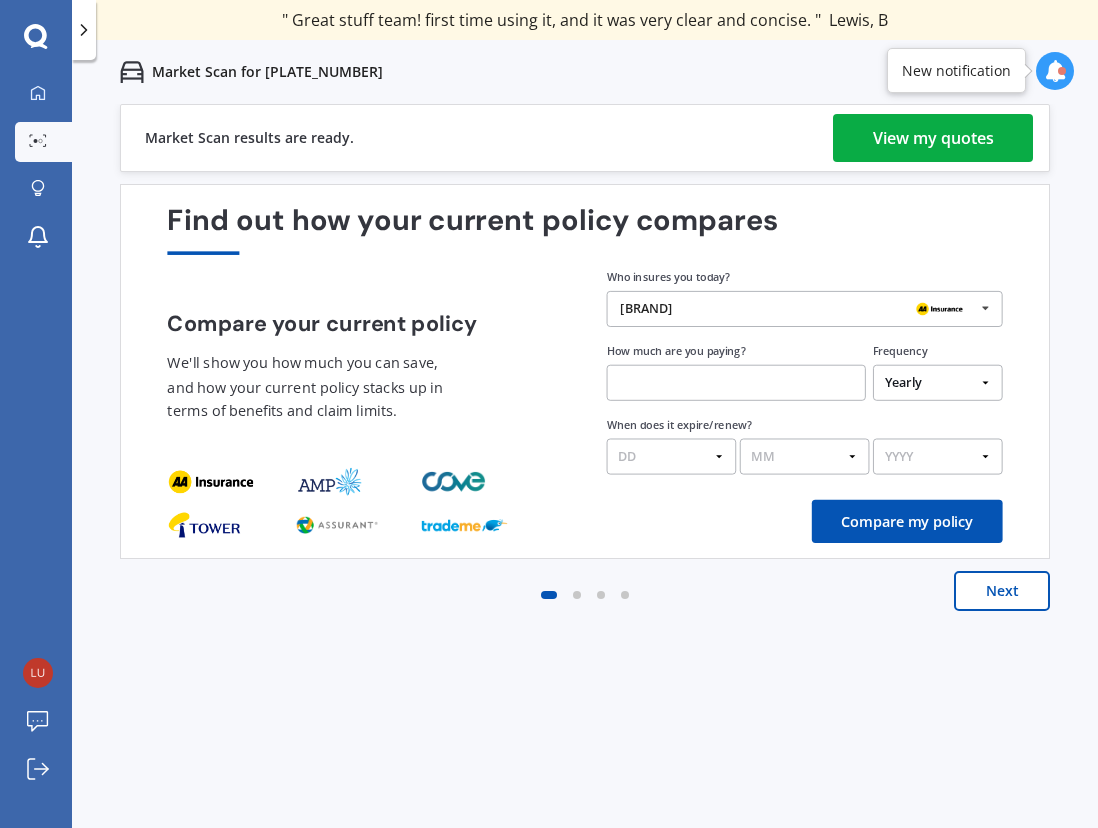 click on "View my quotes" at bounding box center (933, 138) 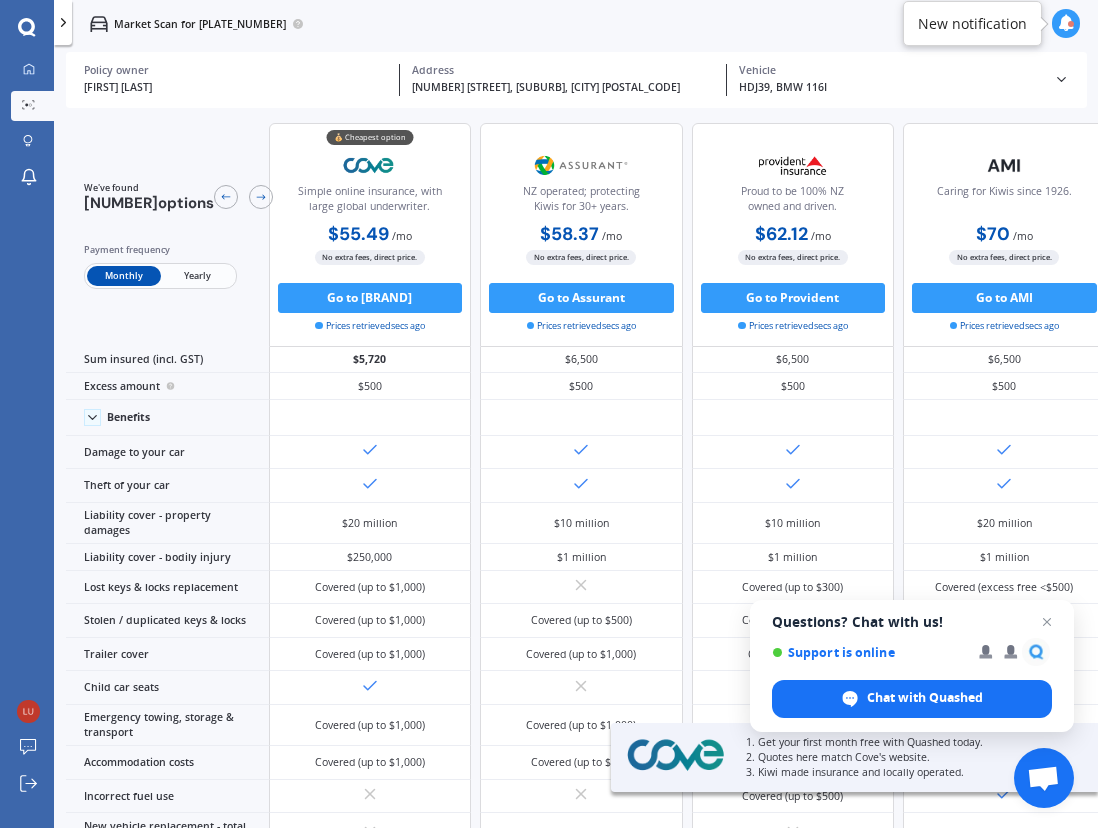 click on "[FIRST] [LAST]" at bounding box center [235, 88] 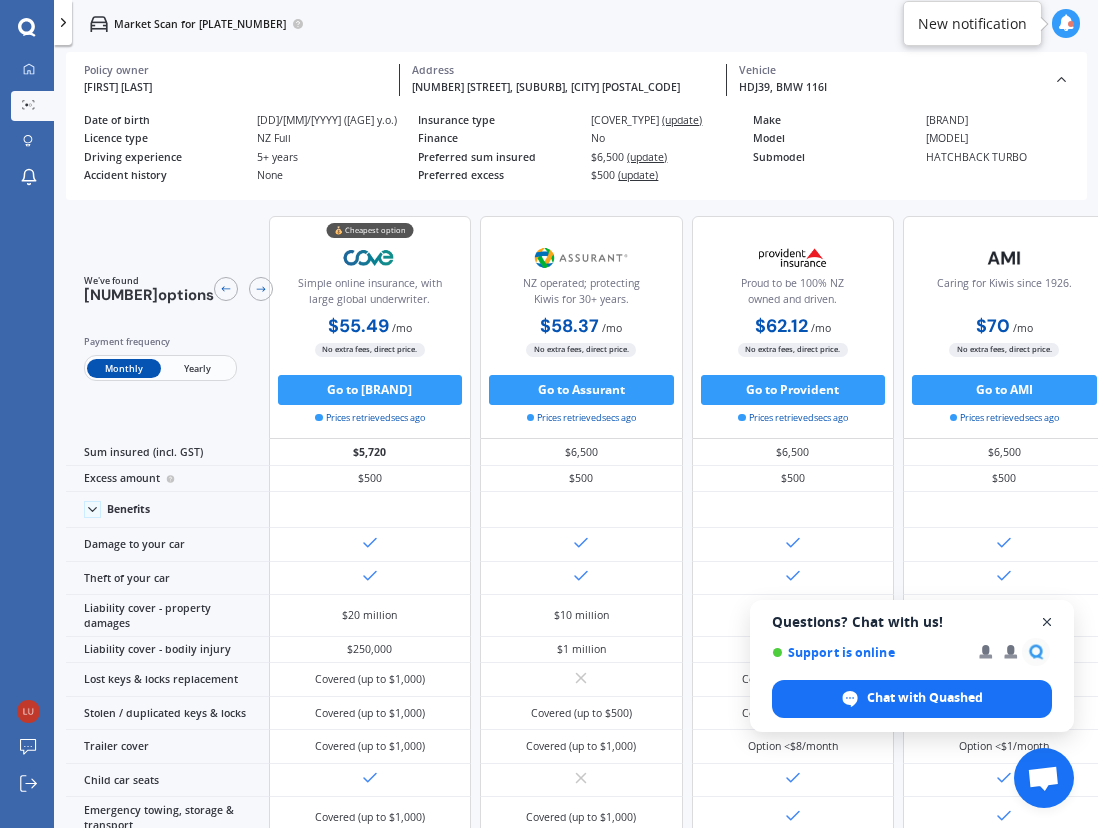 click at bounding box center [1047, 622] 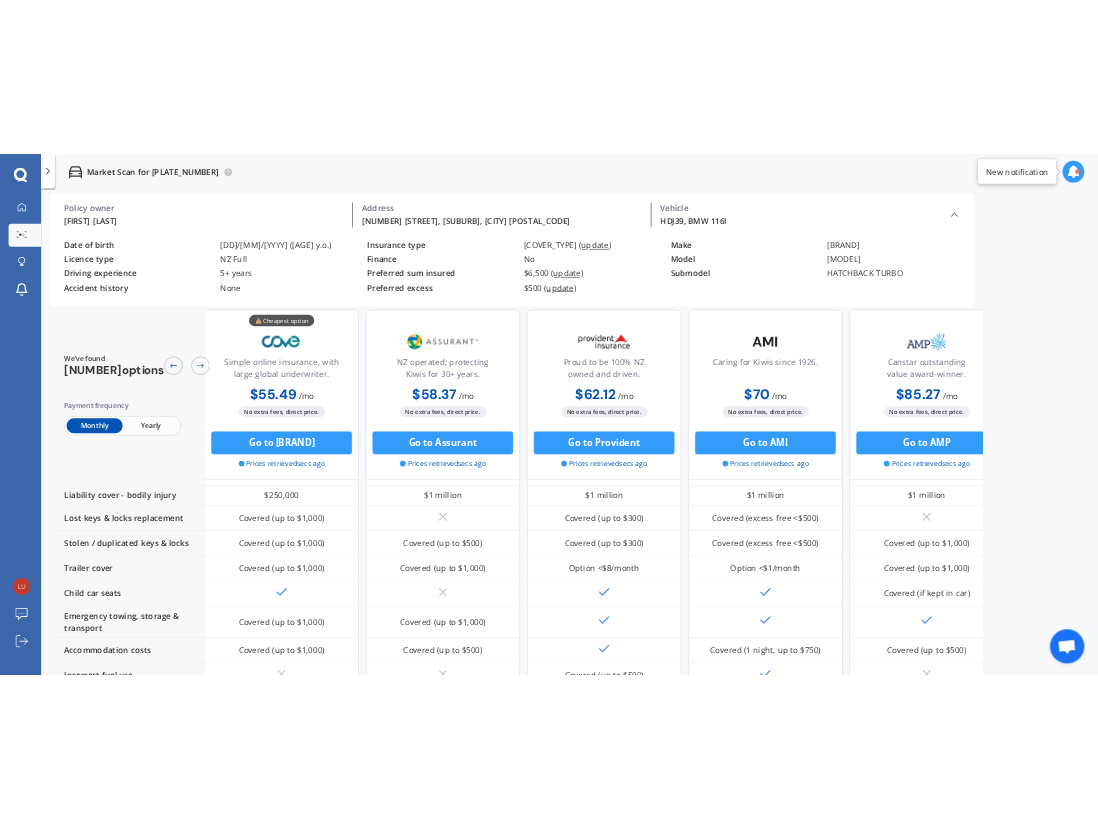 scroll, scrollTop: 467, scrollLeft: 0, axis: vertical 